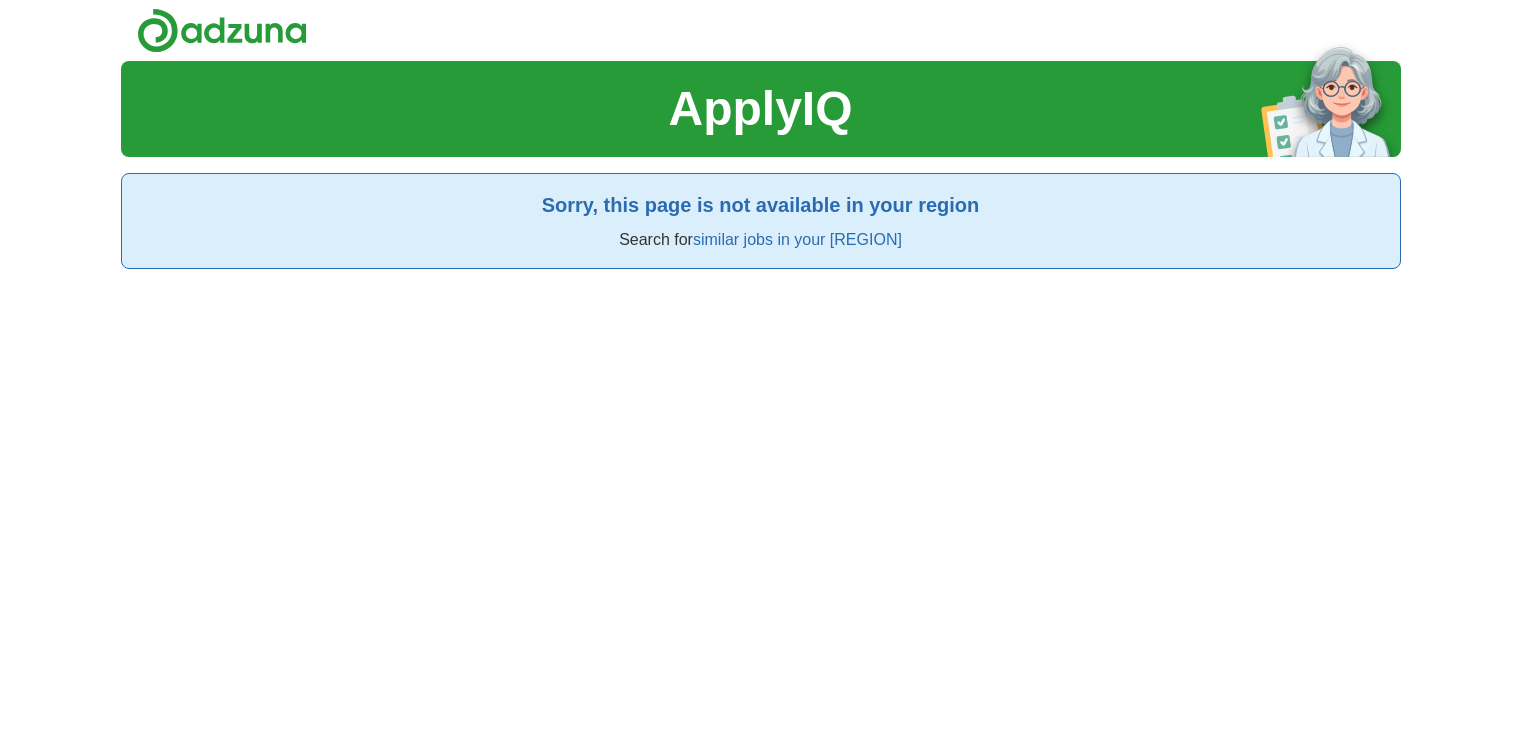 scroll, scrollTop: 0, scrollLeft: 0, axis: both 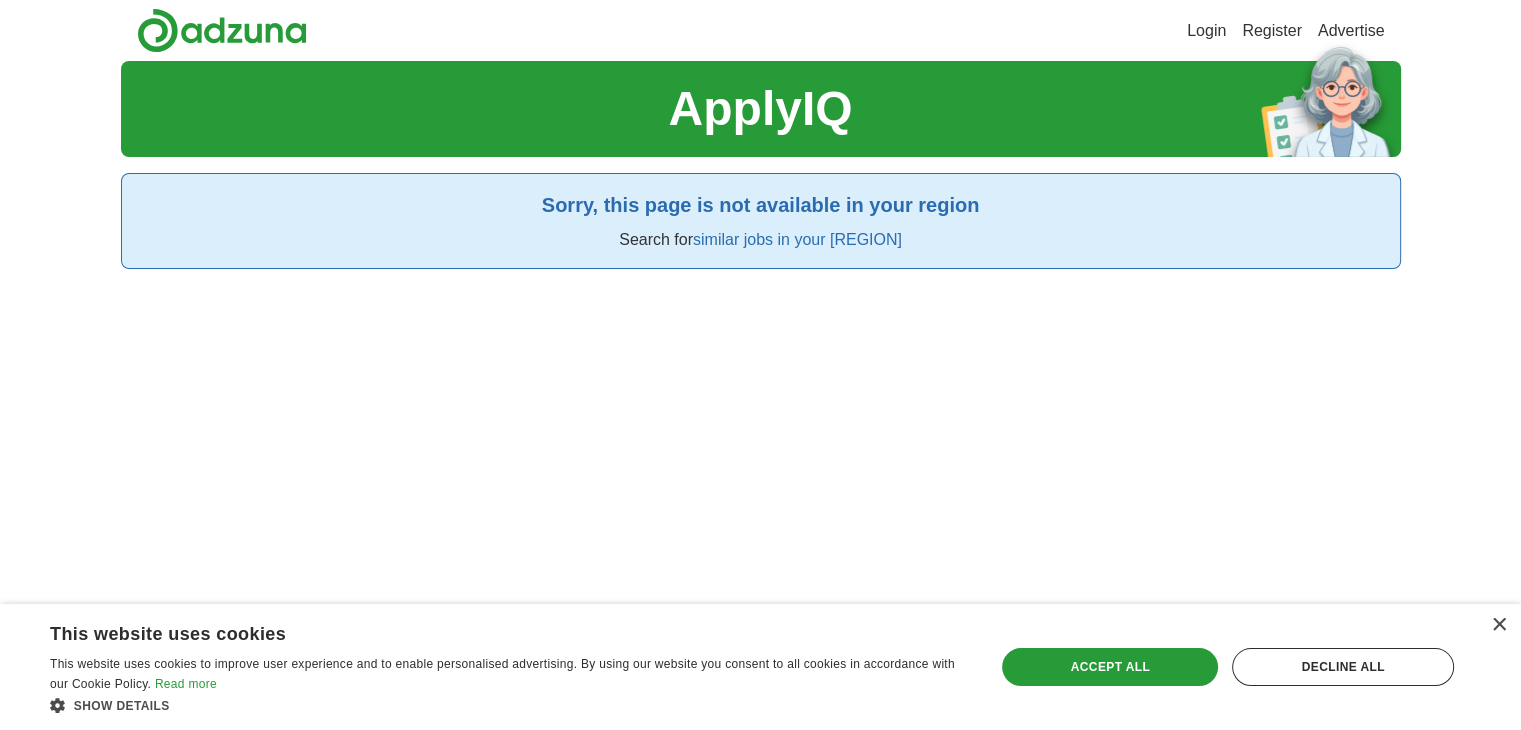 click on "Login
Register
Advertise
ApplyIQ
Sorry, this page is not available in your region Search for  similar jobs in your region" at bounding box center [760, 395] 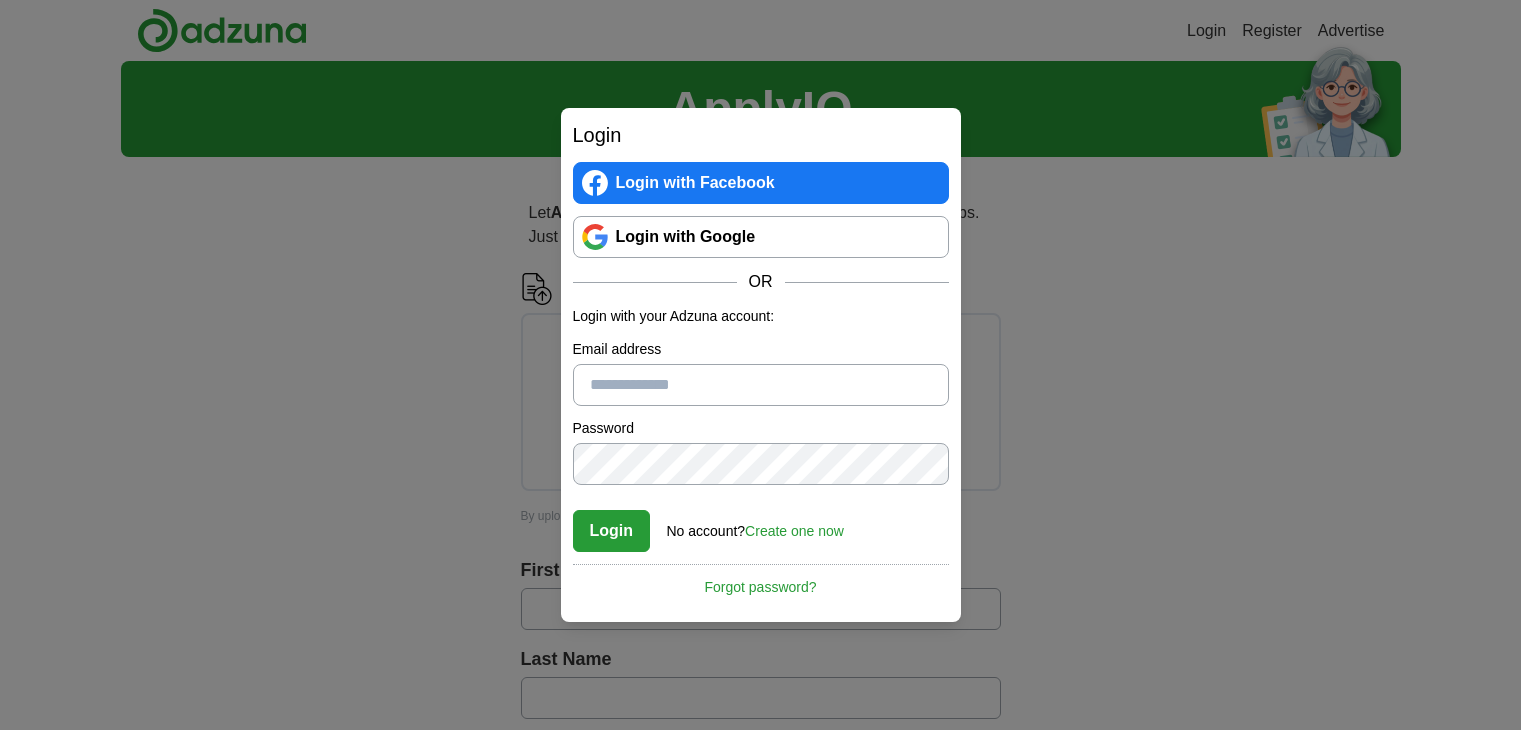 scroll, scrollTop: 0, scrollLeft: 0, axis: both 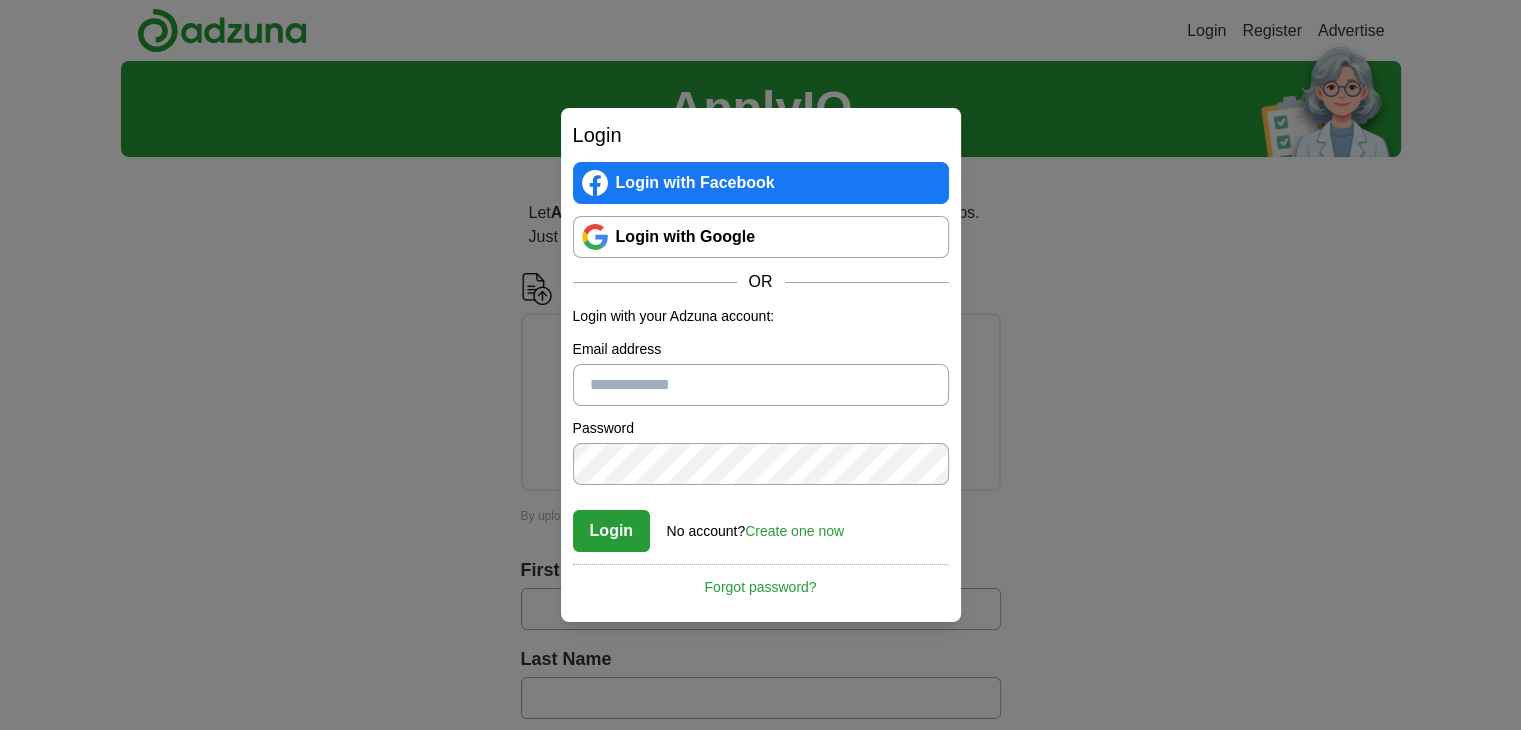 click on "Email address" at bounding box center [761, 385] 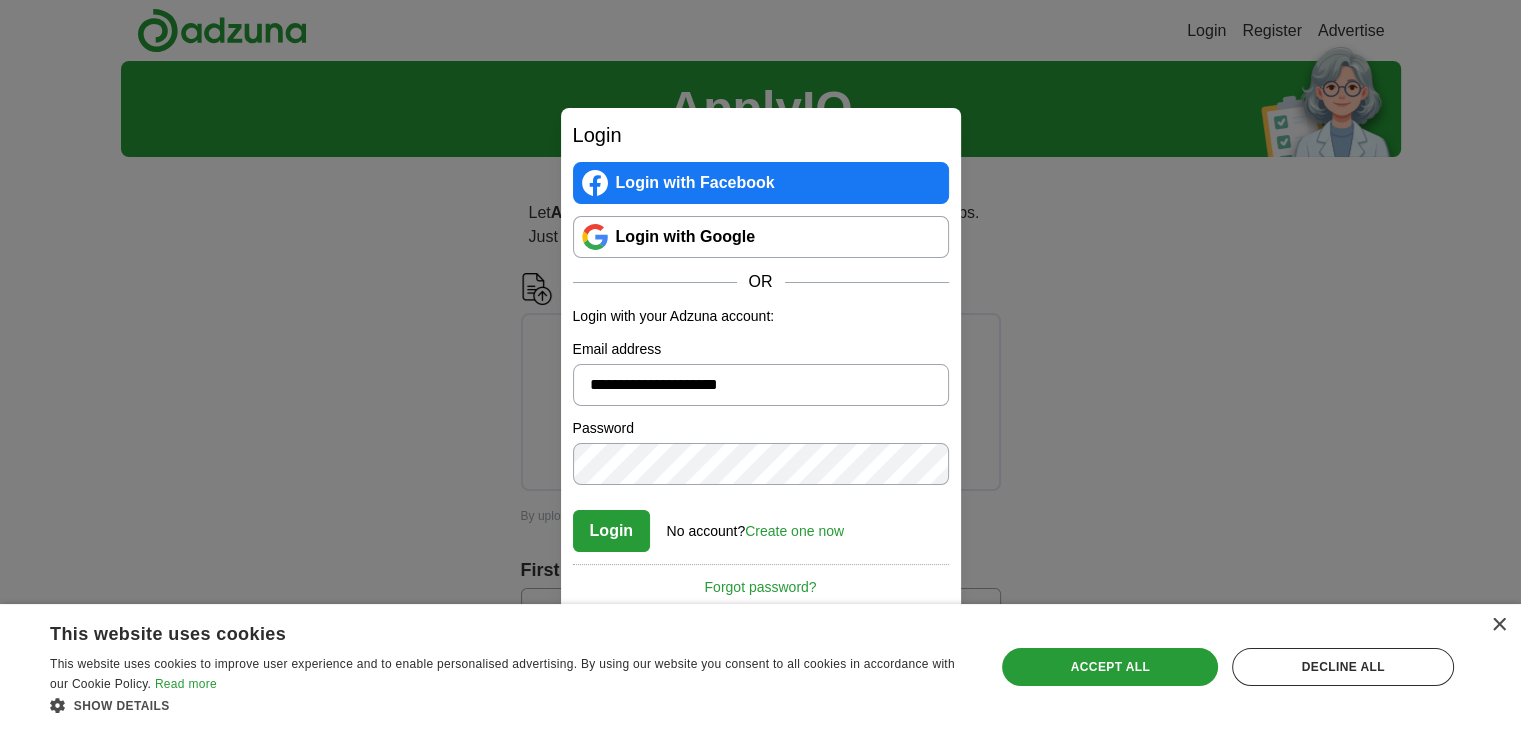 click on "Create one now" at bounding box center (794, 531) 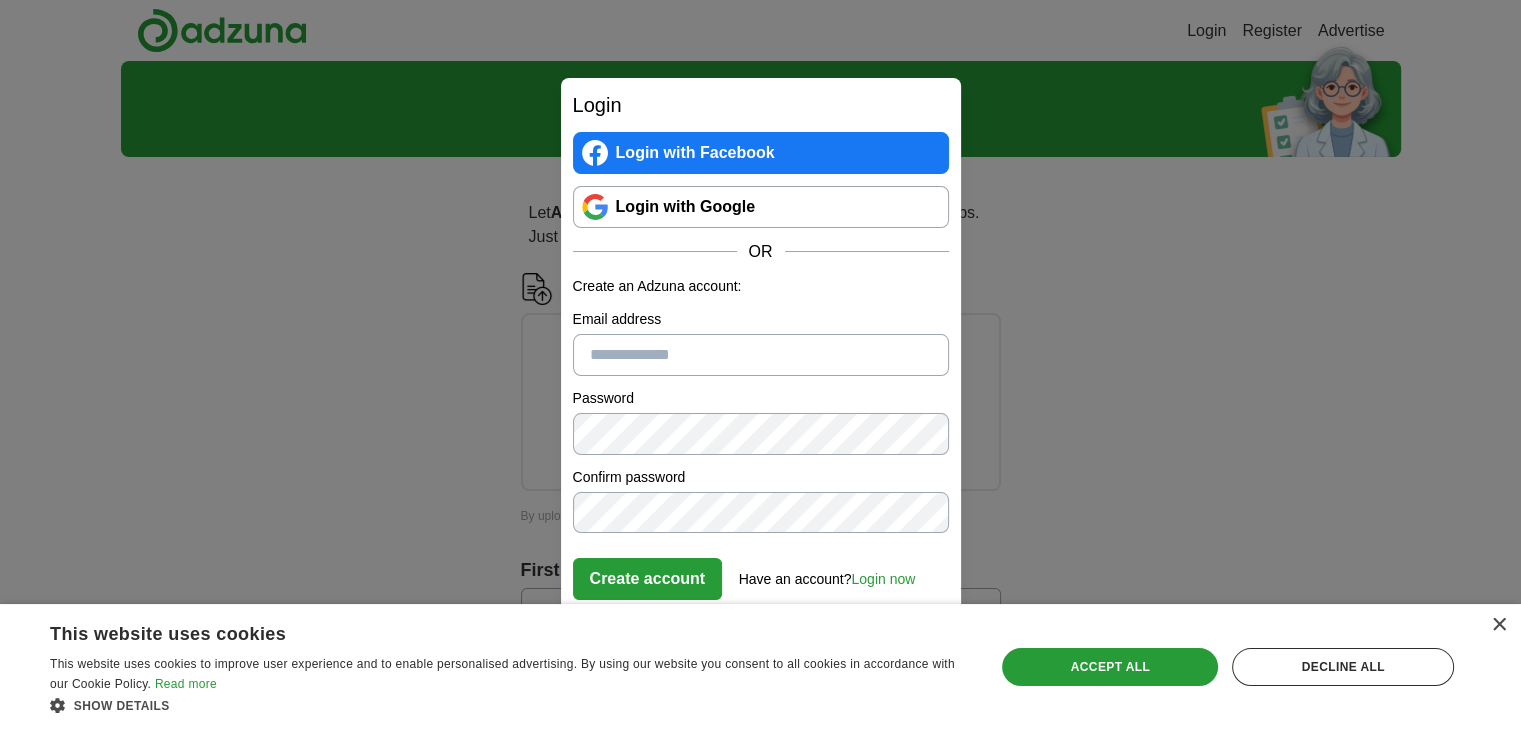 click on "Email address" at bounding box center (761, 319) 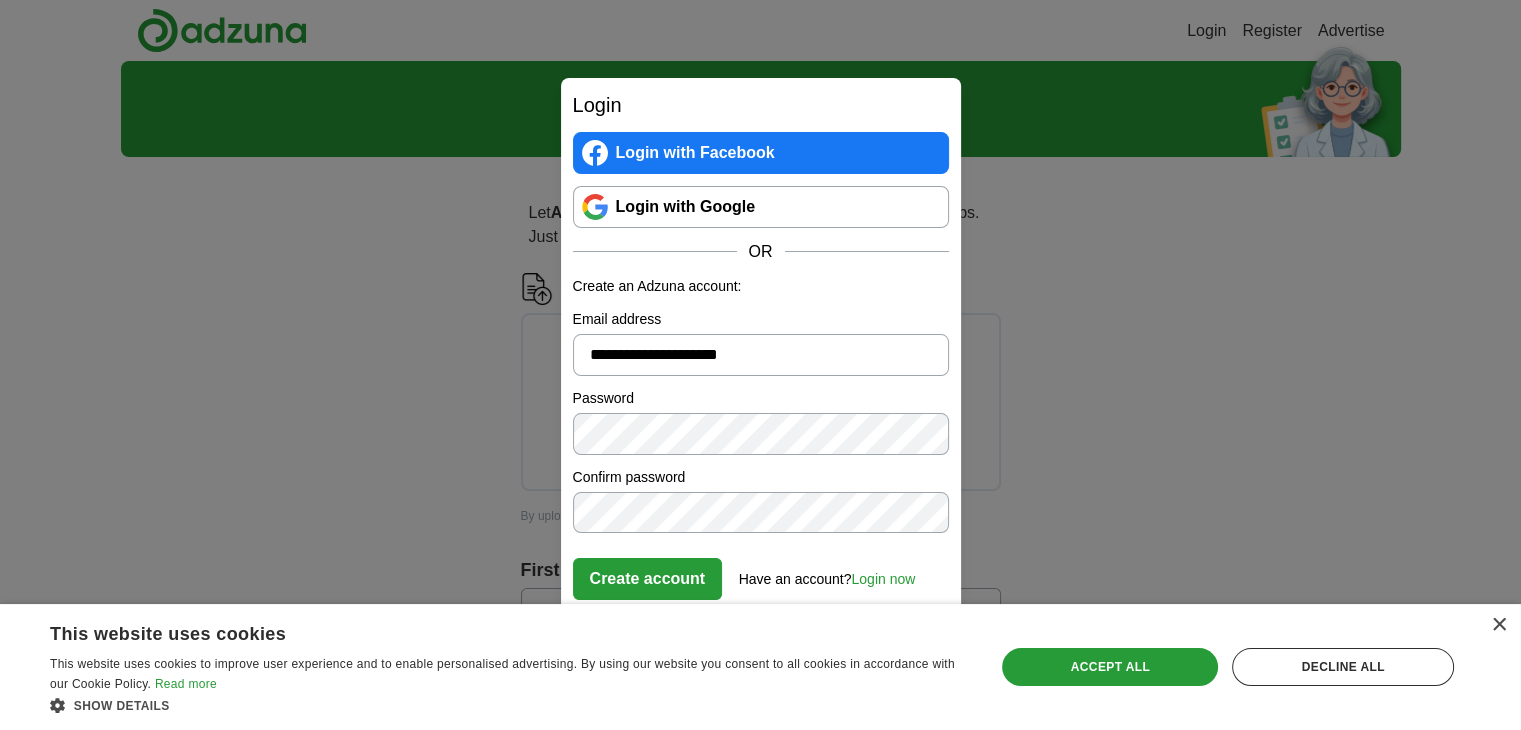 click on "Confirm password" at bounding box center [761, 477] 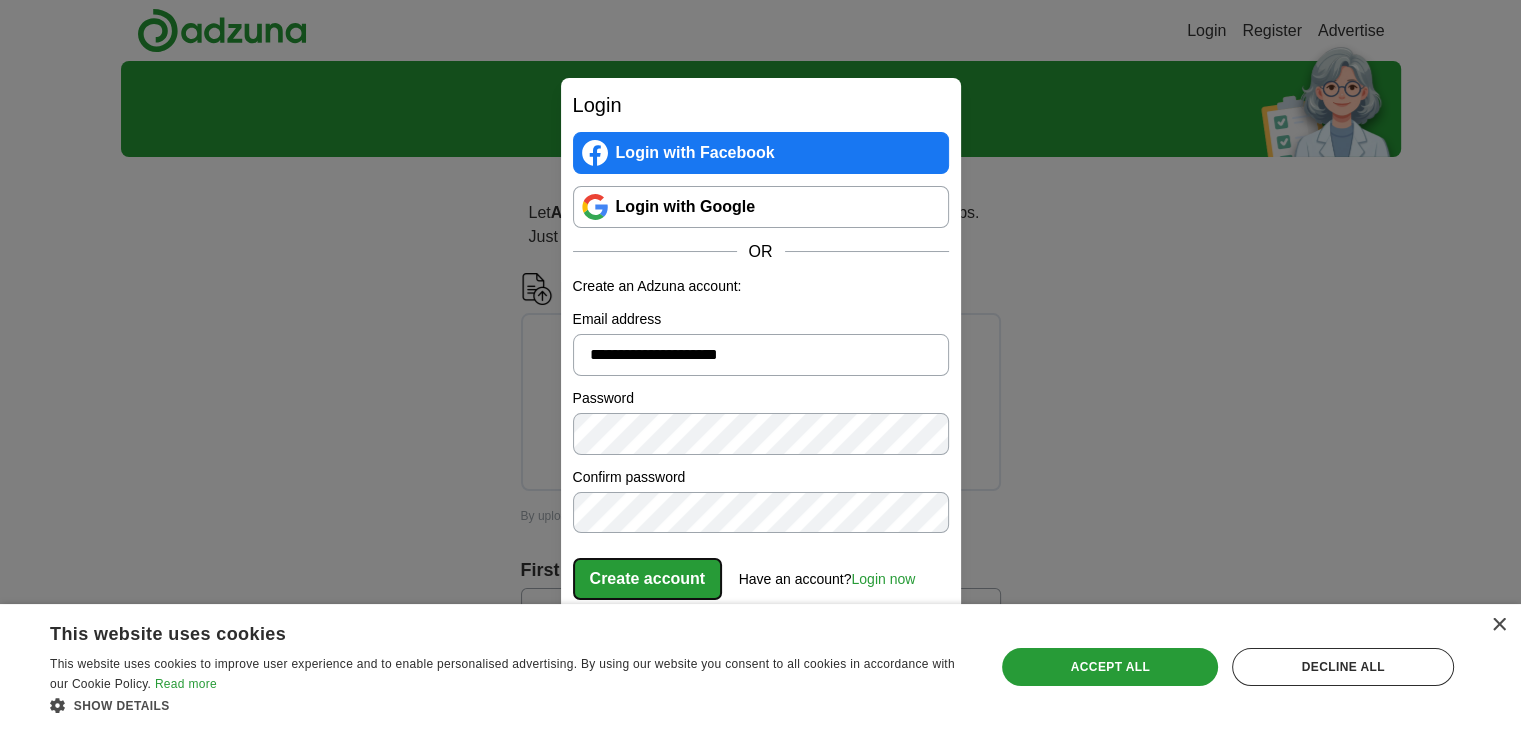 click on "Create account" at bounding box center (648, 579) 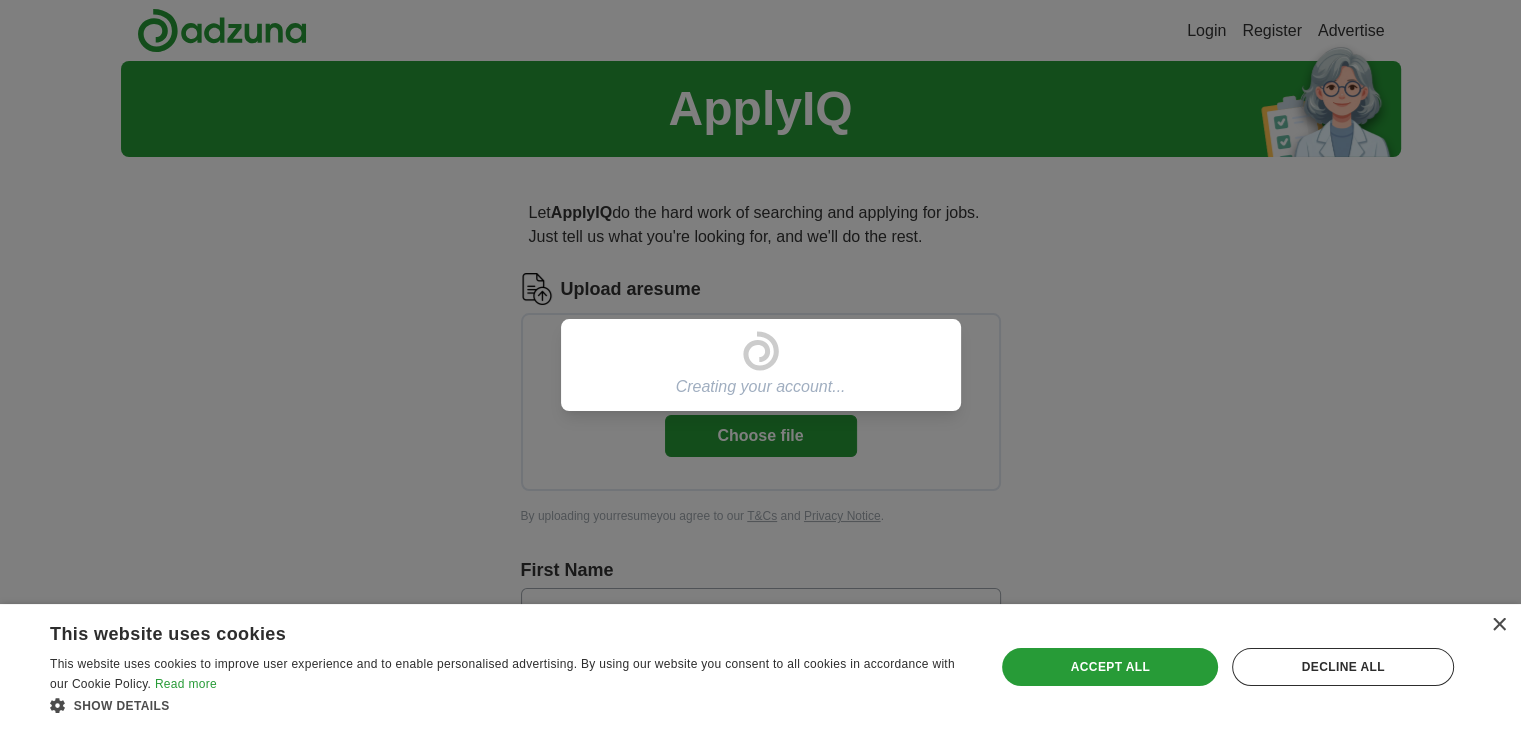 click on "Accept all" at bounding box center [1110, 667] 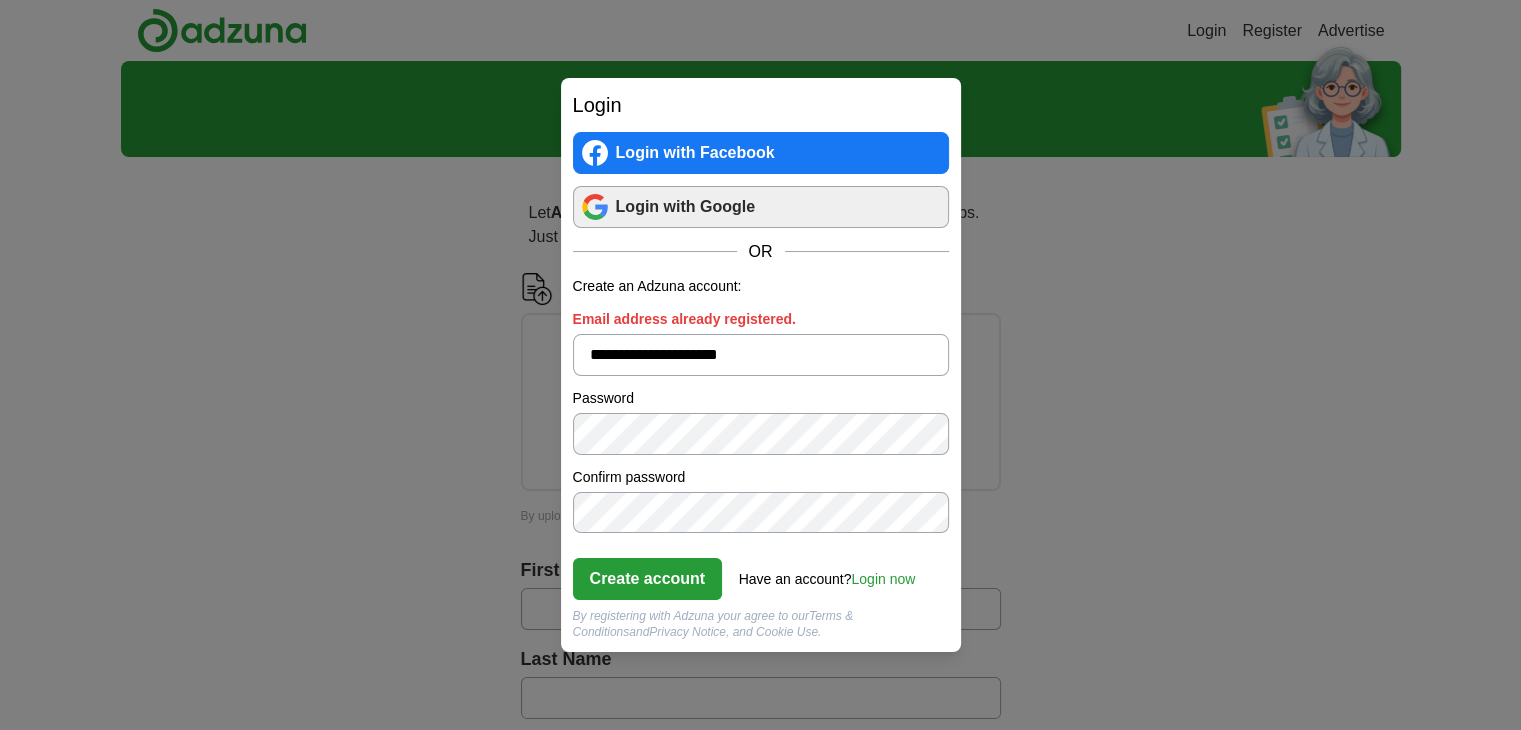 click on "Login with Google" at bounding box center (761, 207) 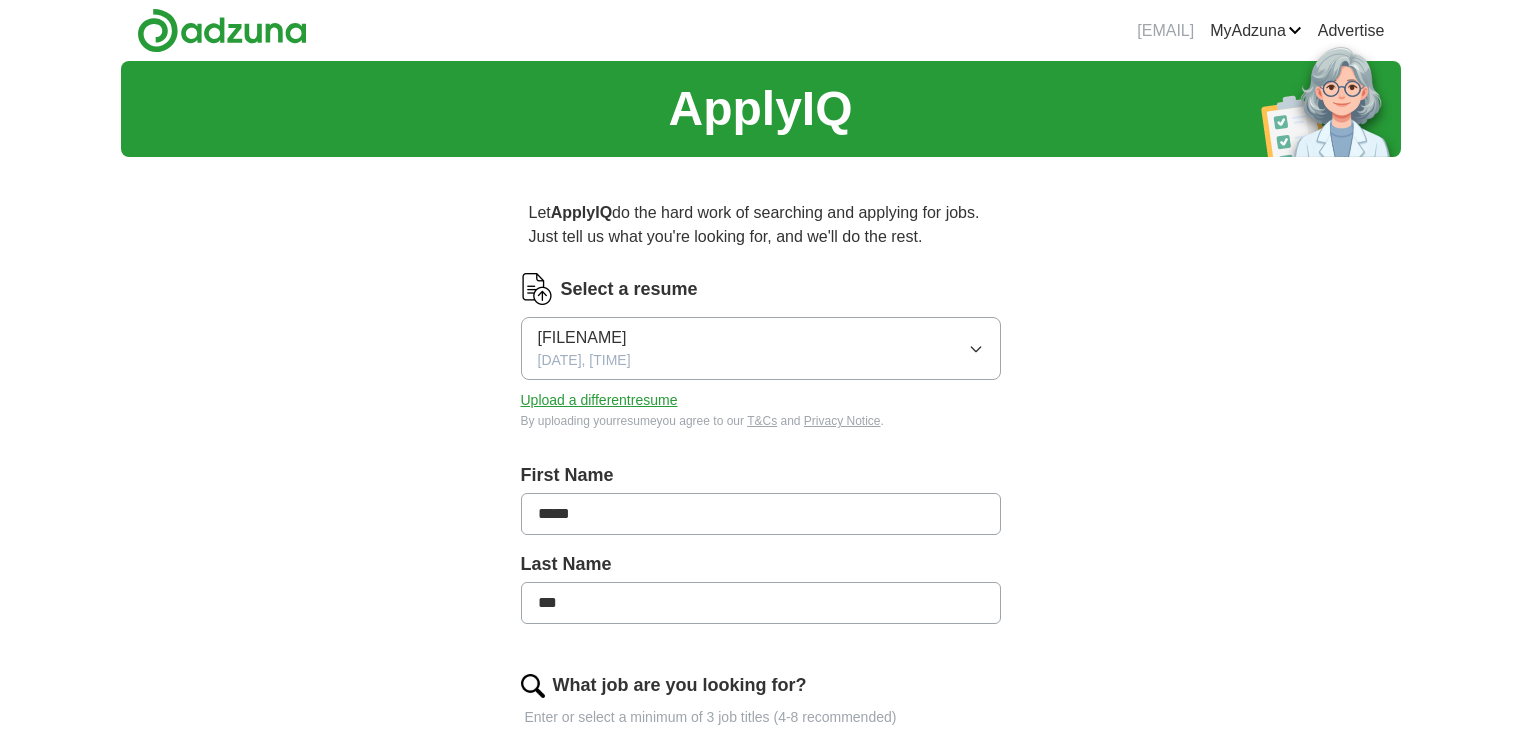 scroll, scrollTop: 0, scrollLeft: 0, axis: both 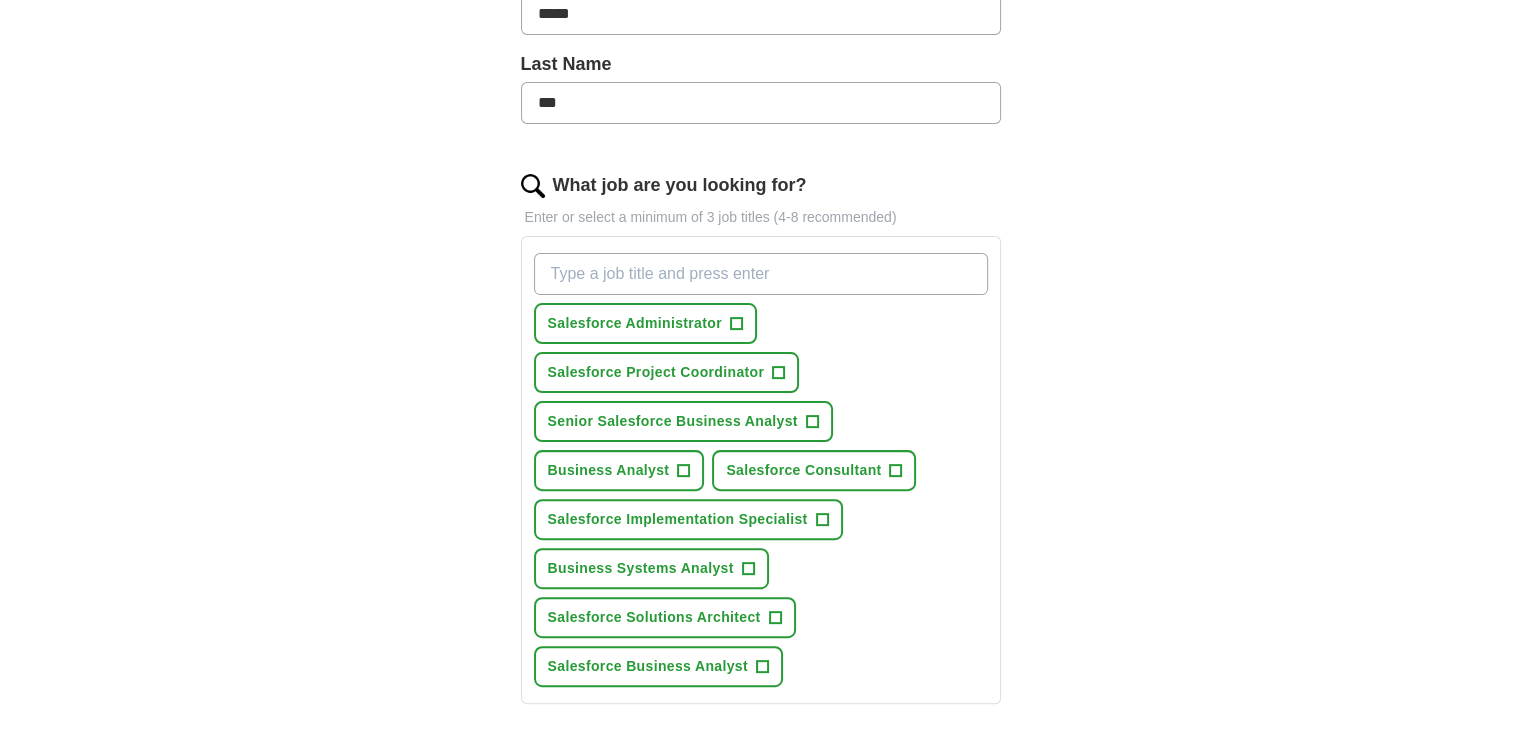 click on "What job are you looking for?" at bounding box center [761, 274] 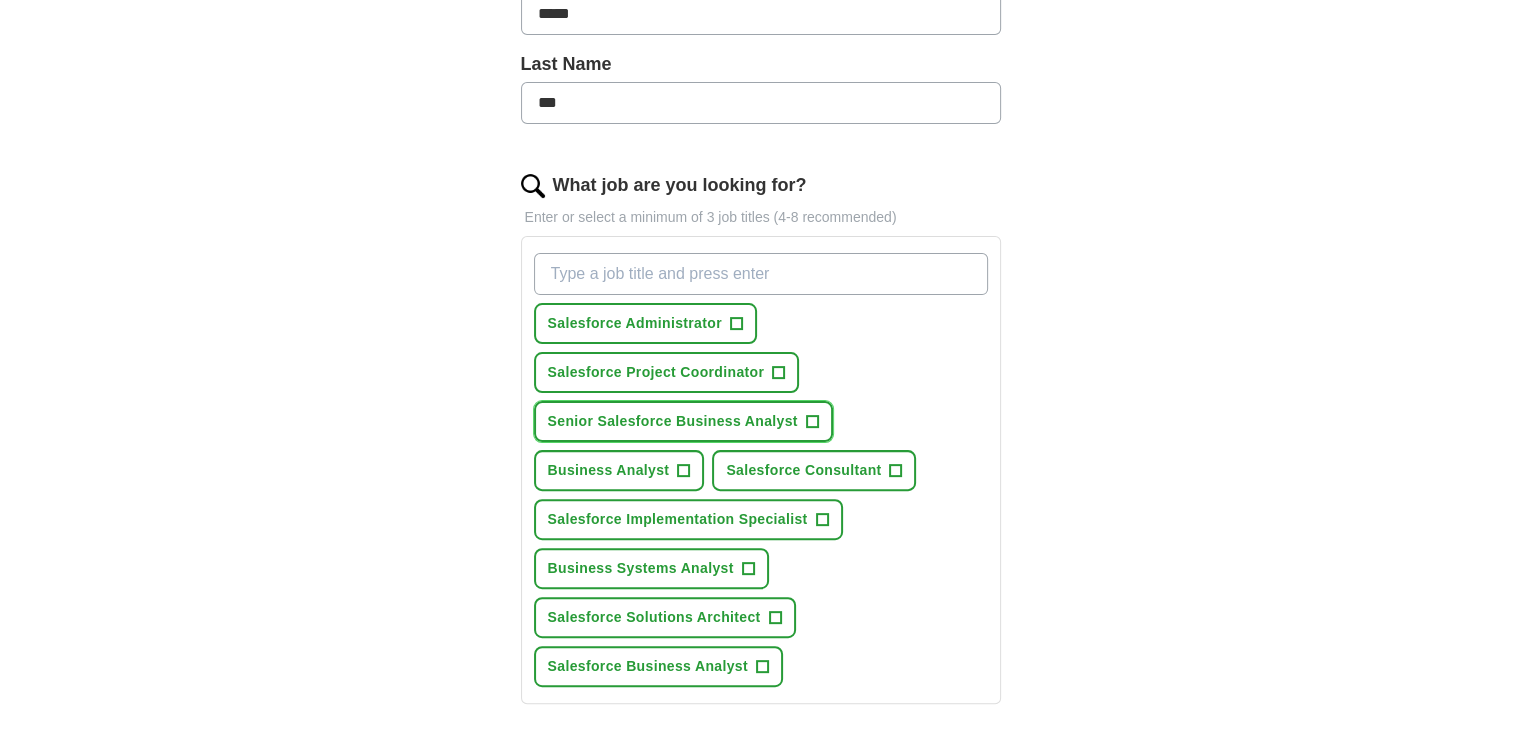 click on "Senior Salesforce Business Analyst" at bounding box center [673, 421] 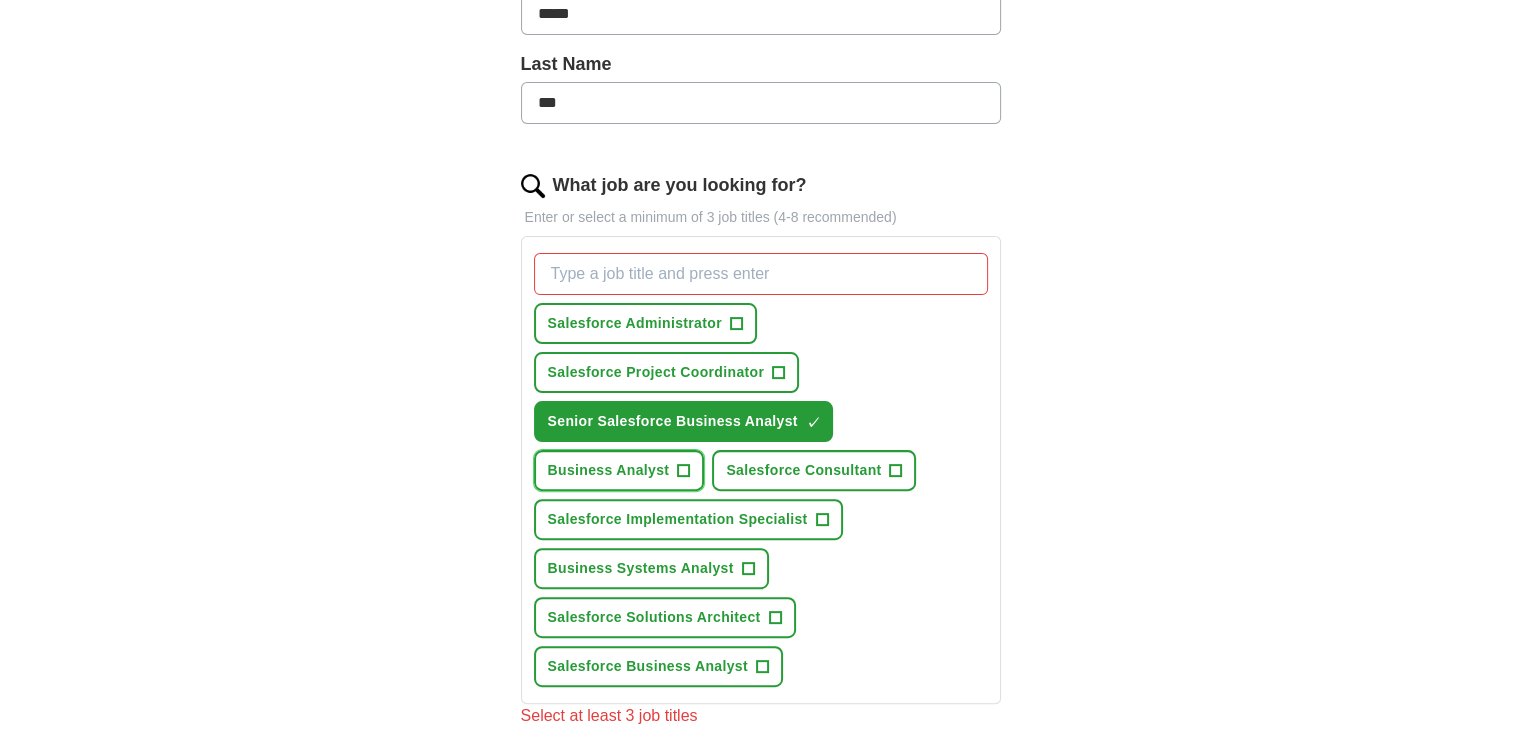 click on "Business Analyst" at bounding box center [609, 470] 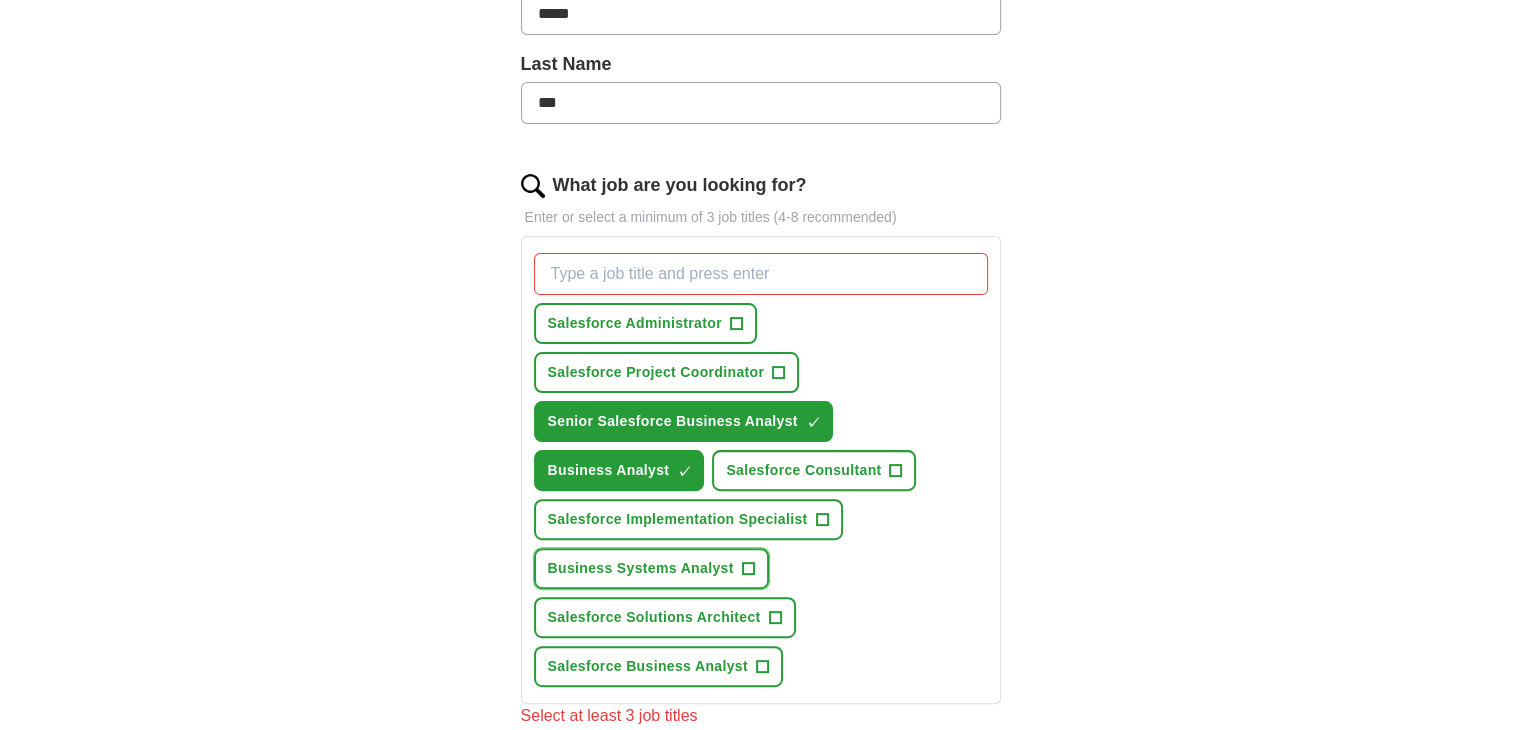 click on "Business Systems Analyst" at bounding box center (641, 568) 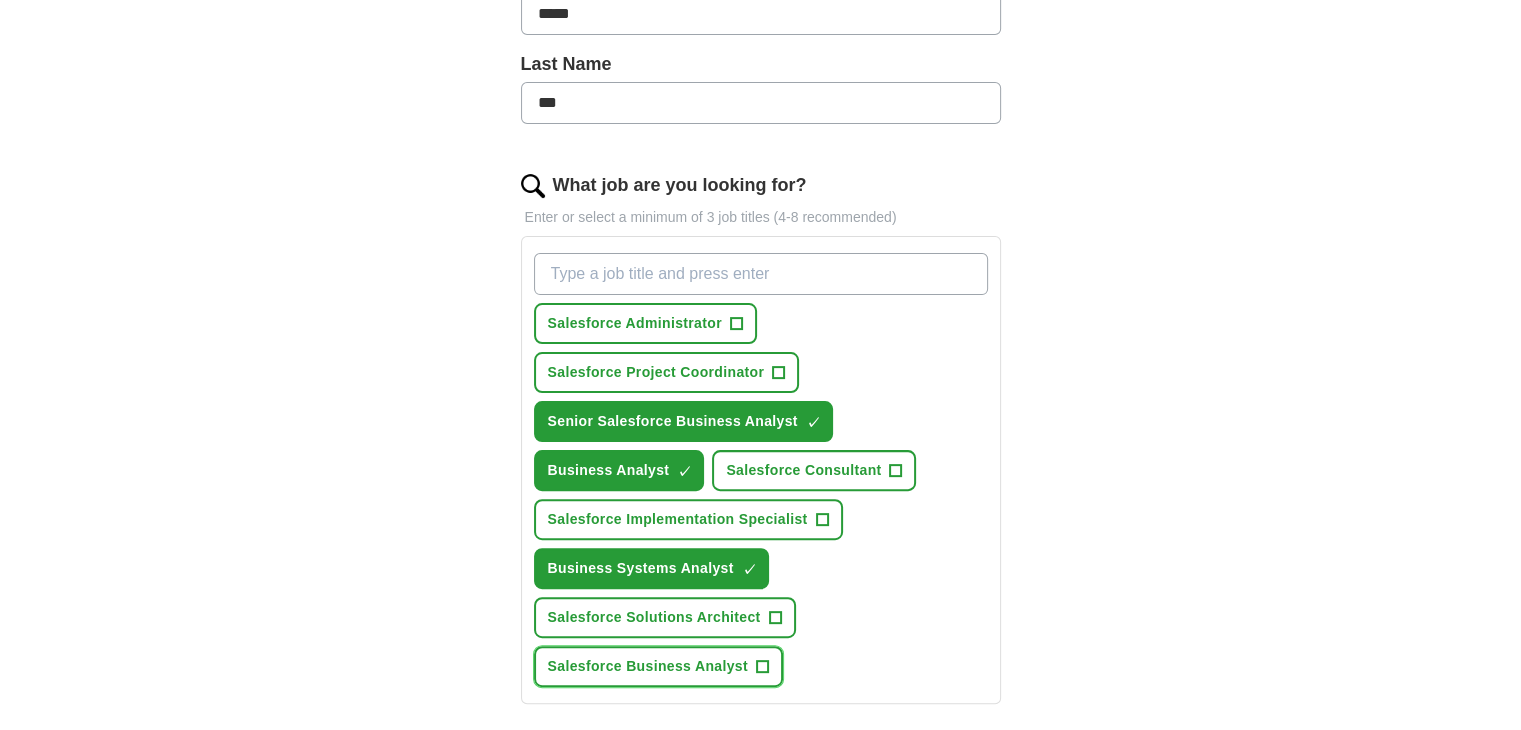 click on "Salesforce Business Analyst" at bounding box center (648, 666) 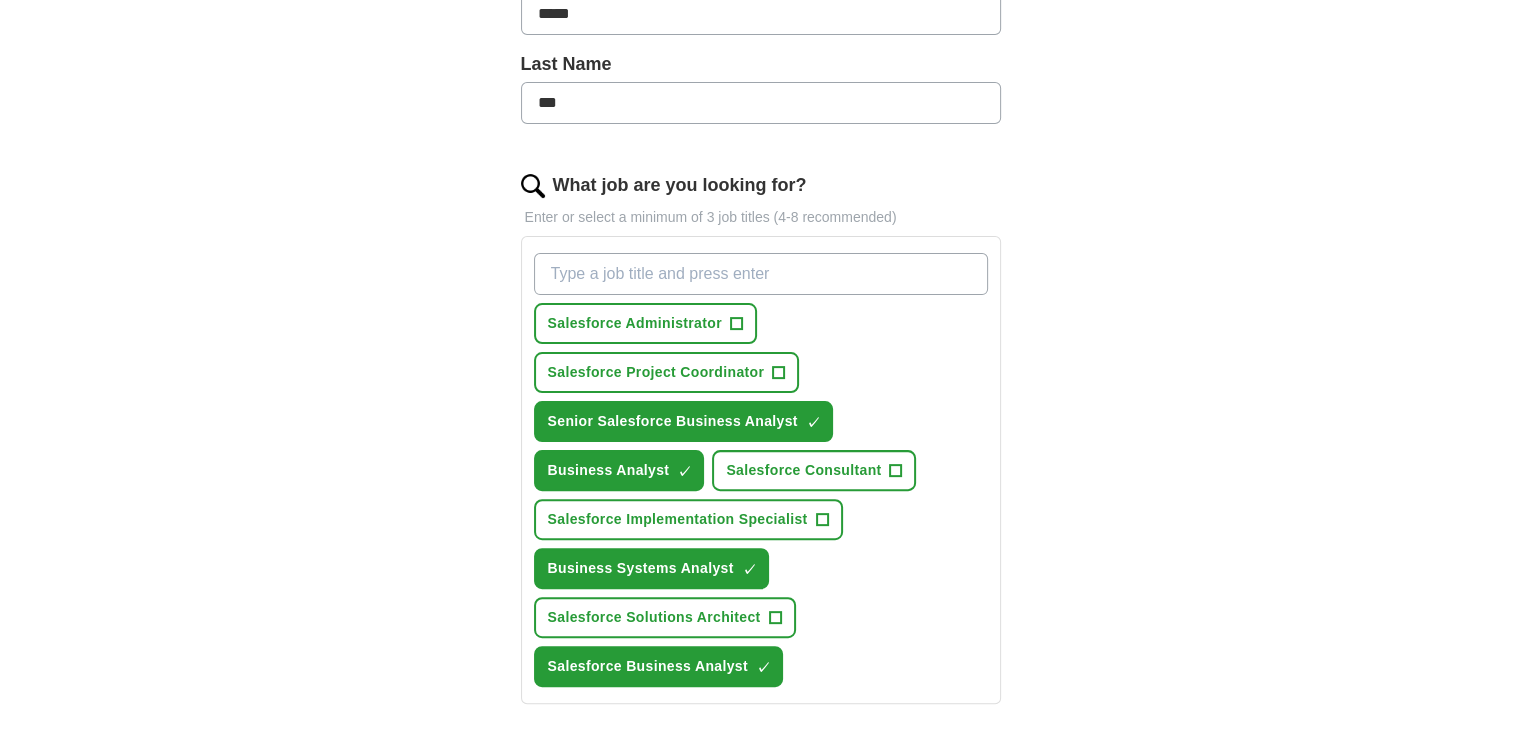 click on "What job are you looking for?" at bounding box center (761, 274) 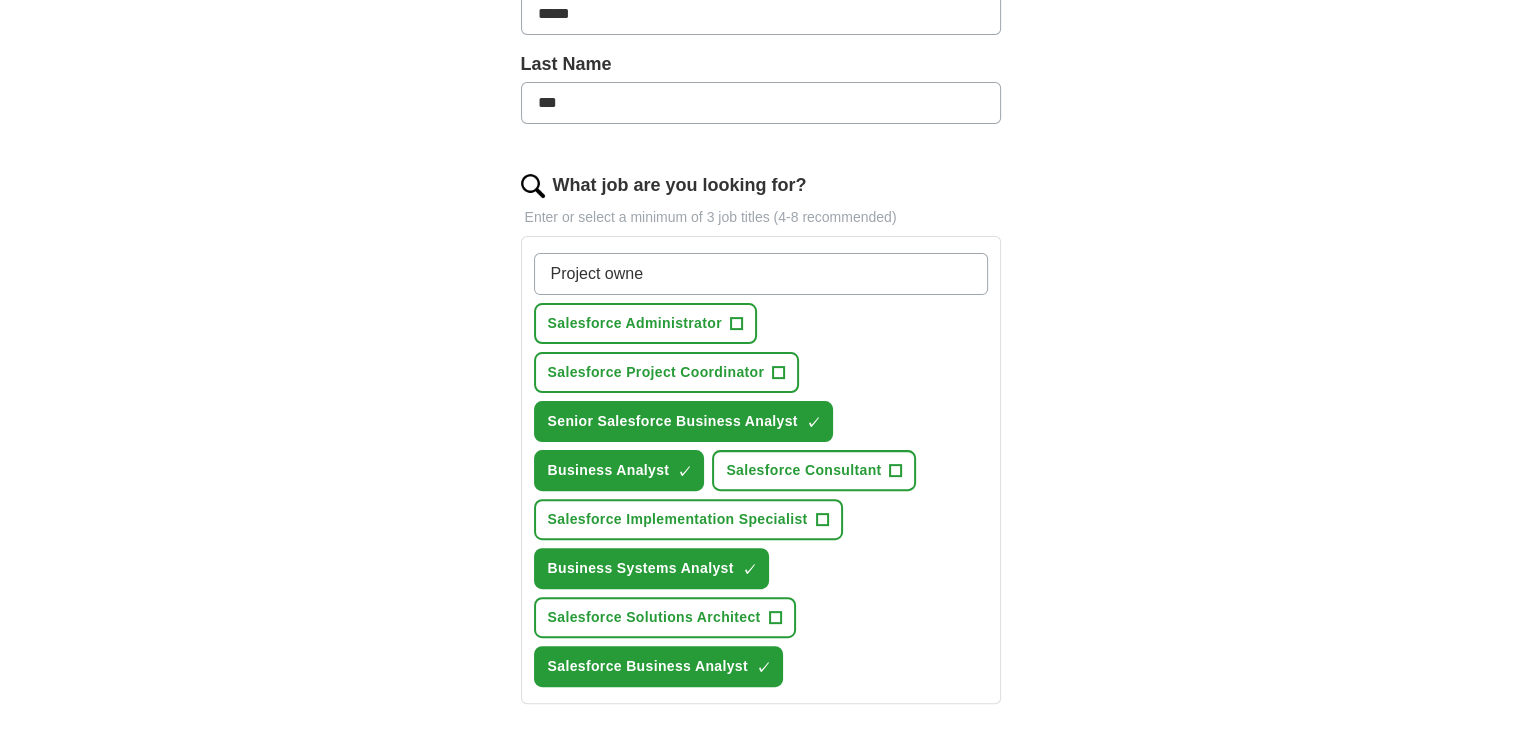 type on "Project owner" 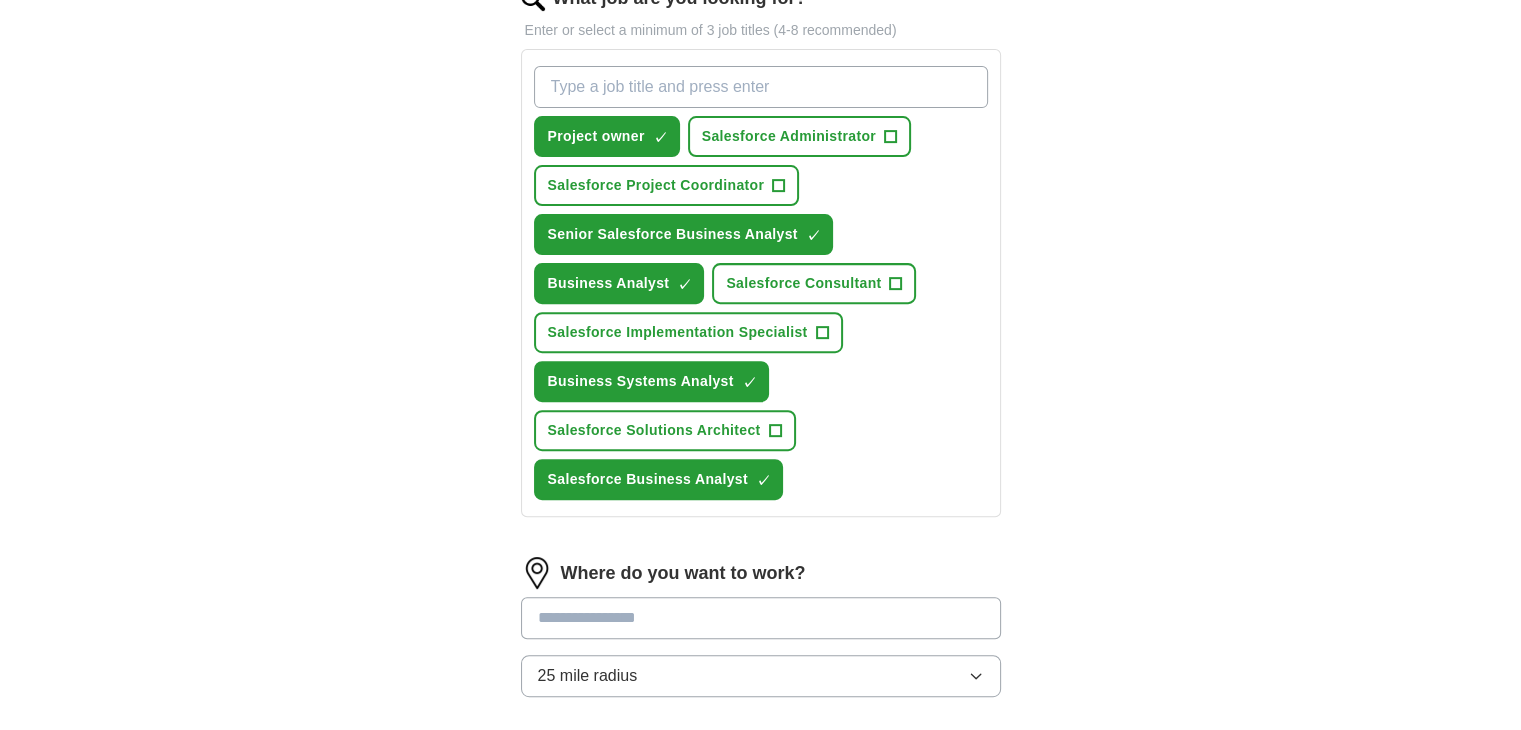 scroll, scrollTop: 700, scrollLeft: 0, axis: vertical 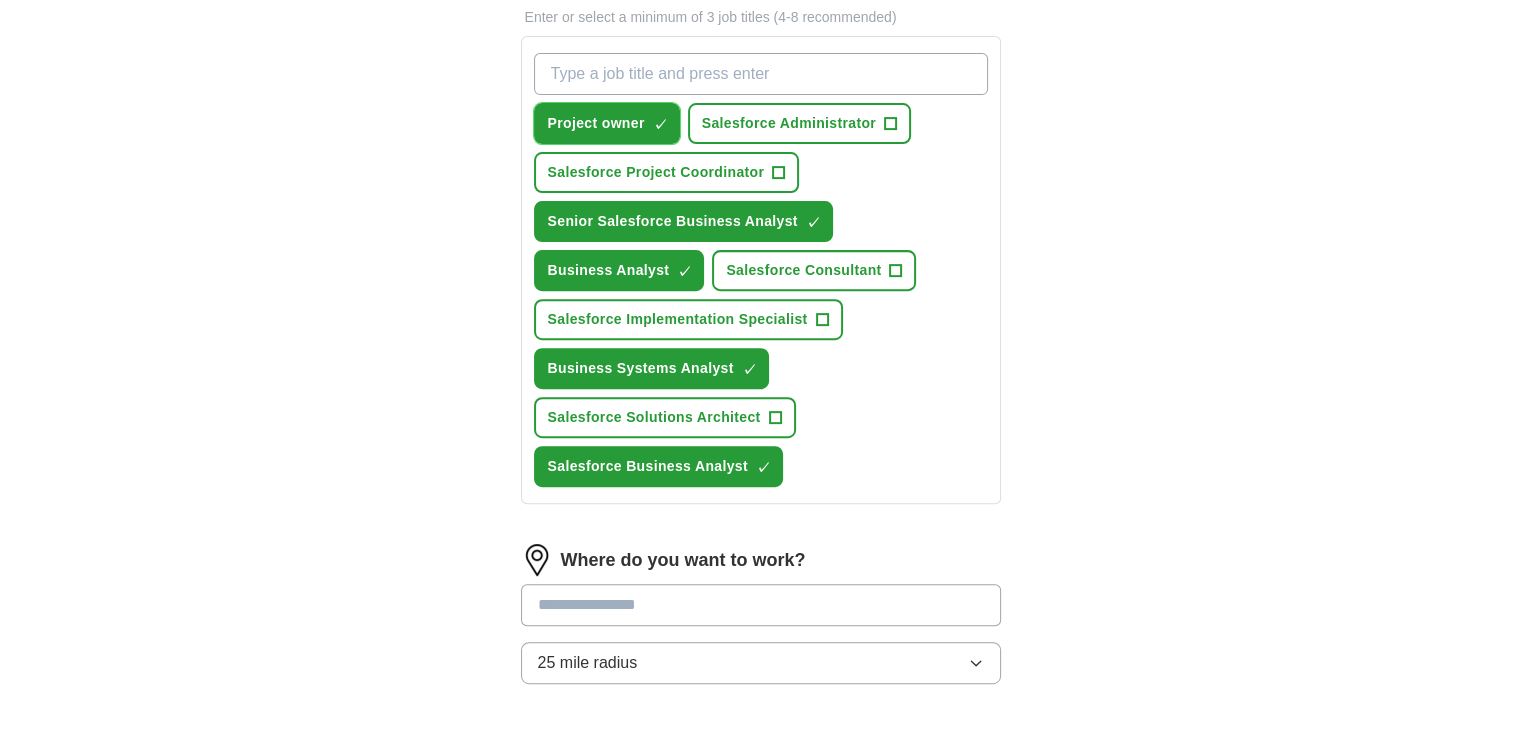 click on "×" at bounding box center [0, 0] 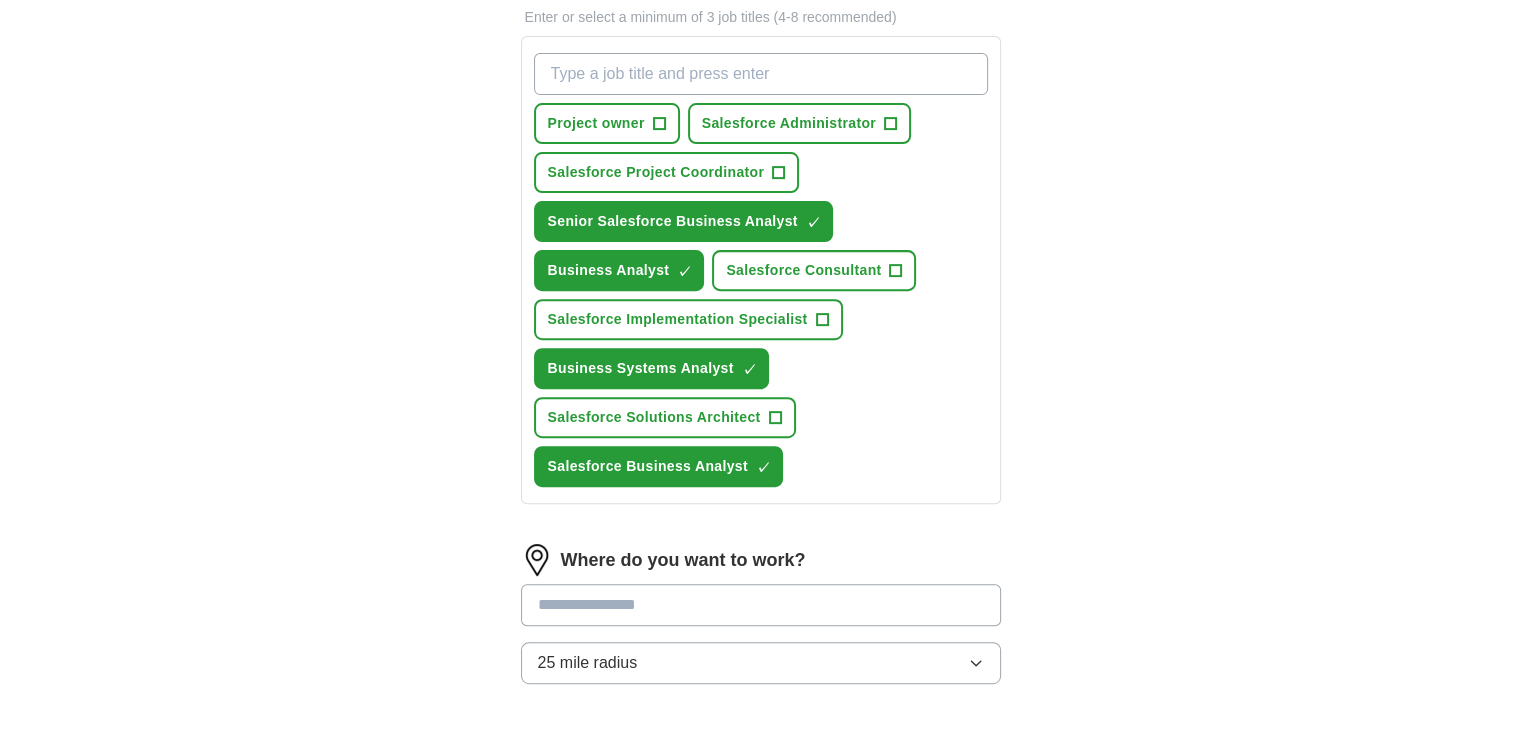 click on "What job are you looking for?" at bounding box center (761, 74) 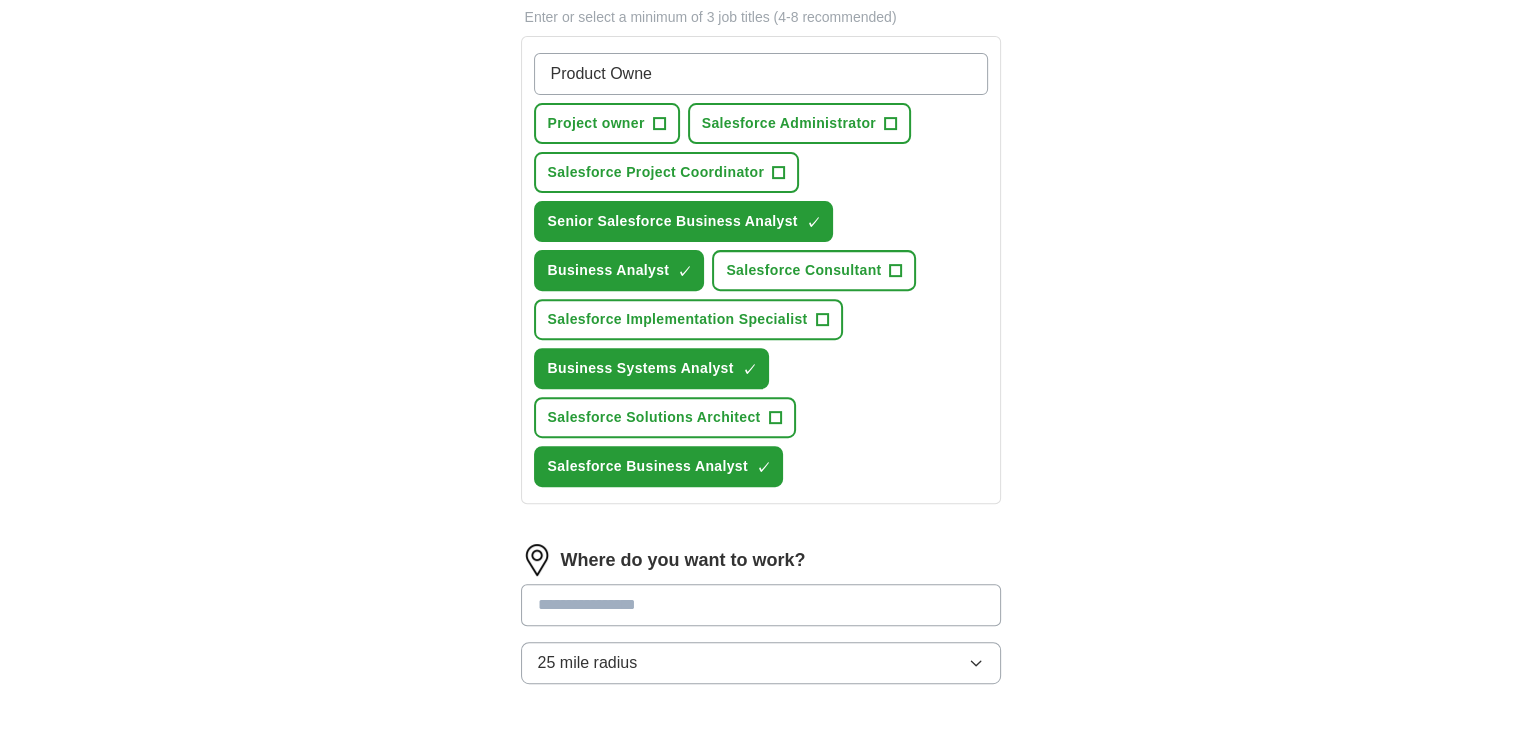 type on "Product Owner" 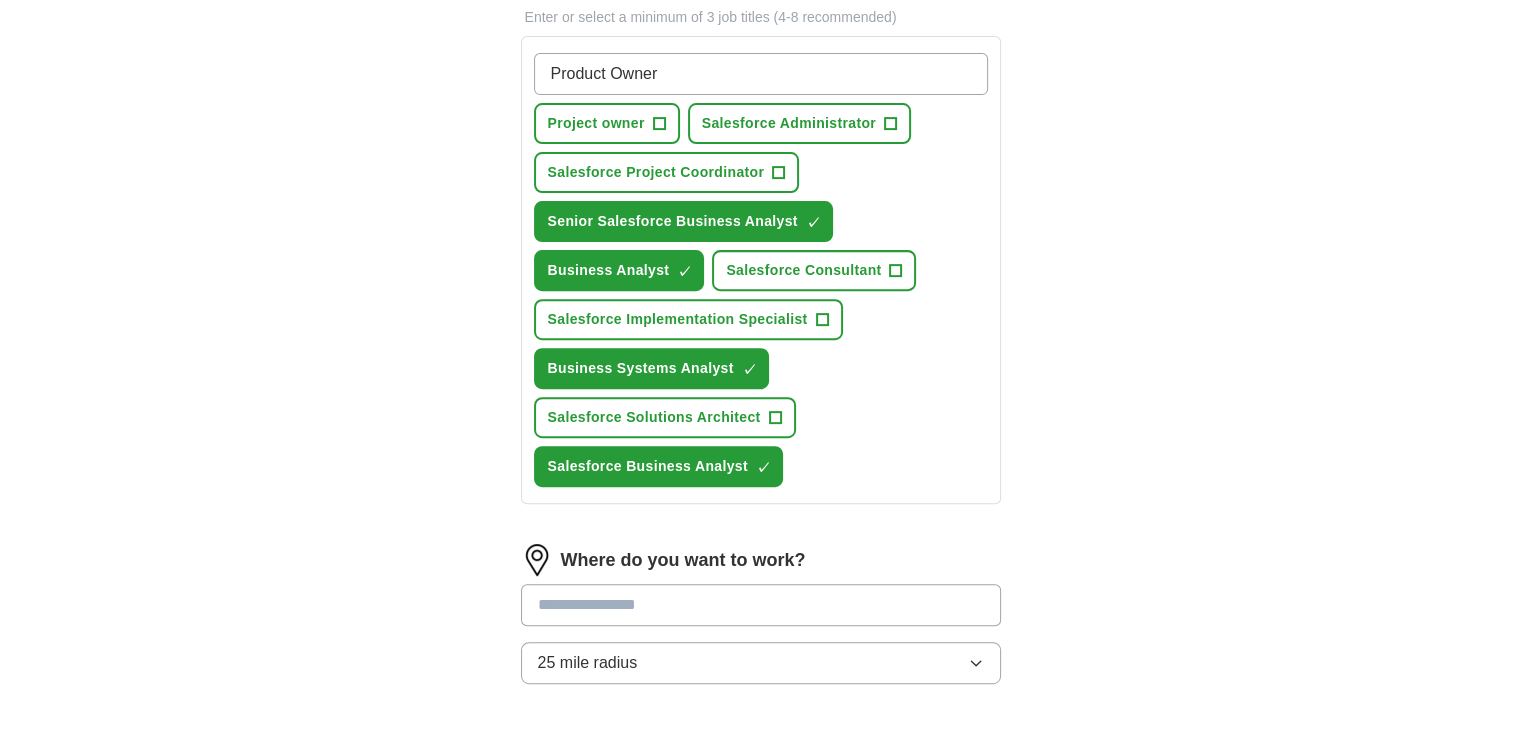 type 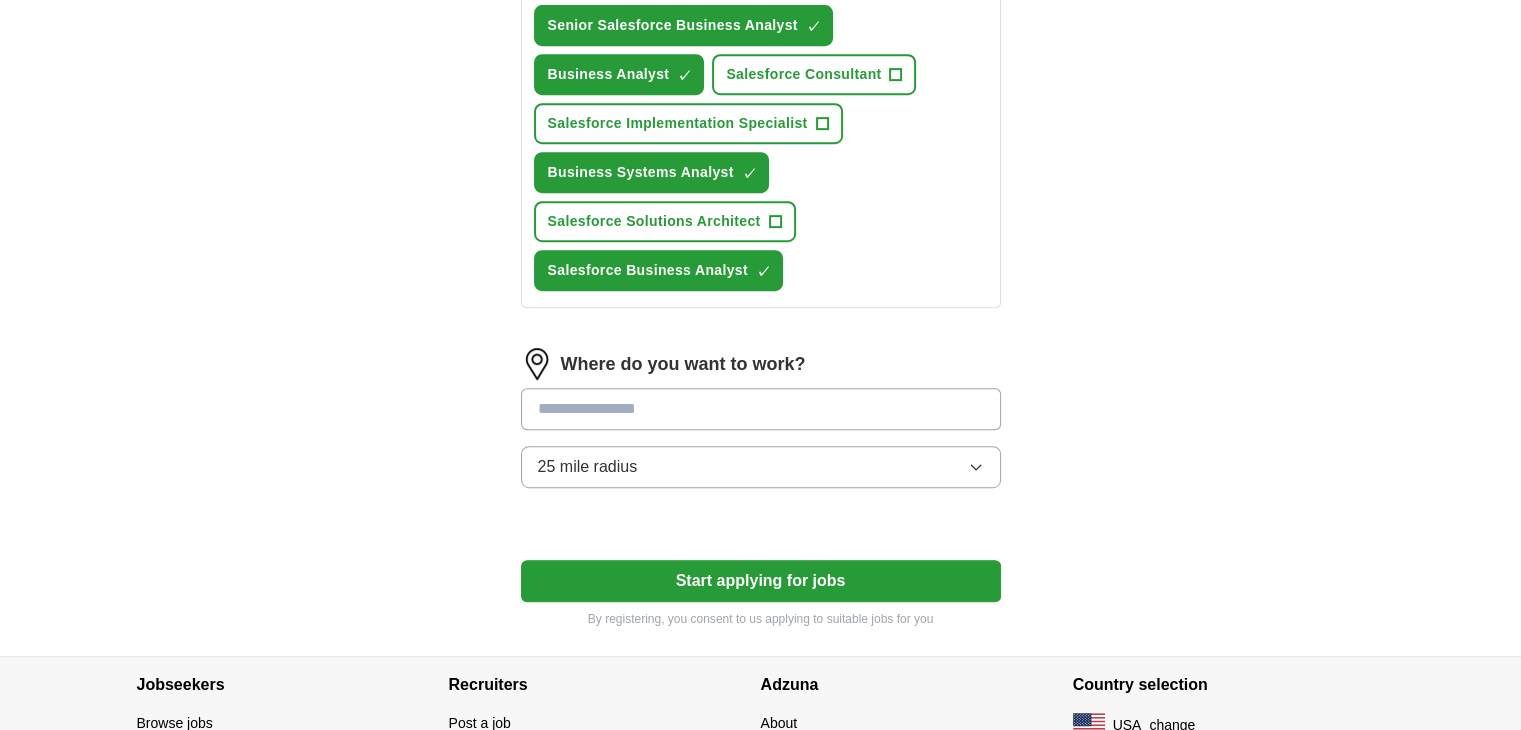 scroll, scrollTop: 1000, scrollLeft: 0, axis: vertical 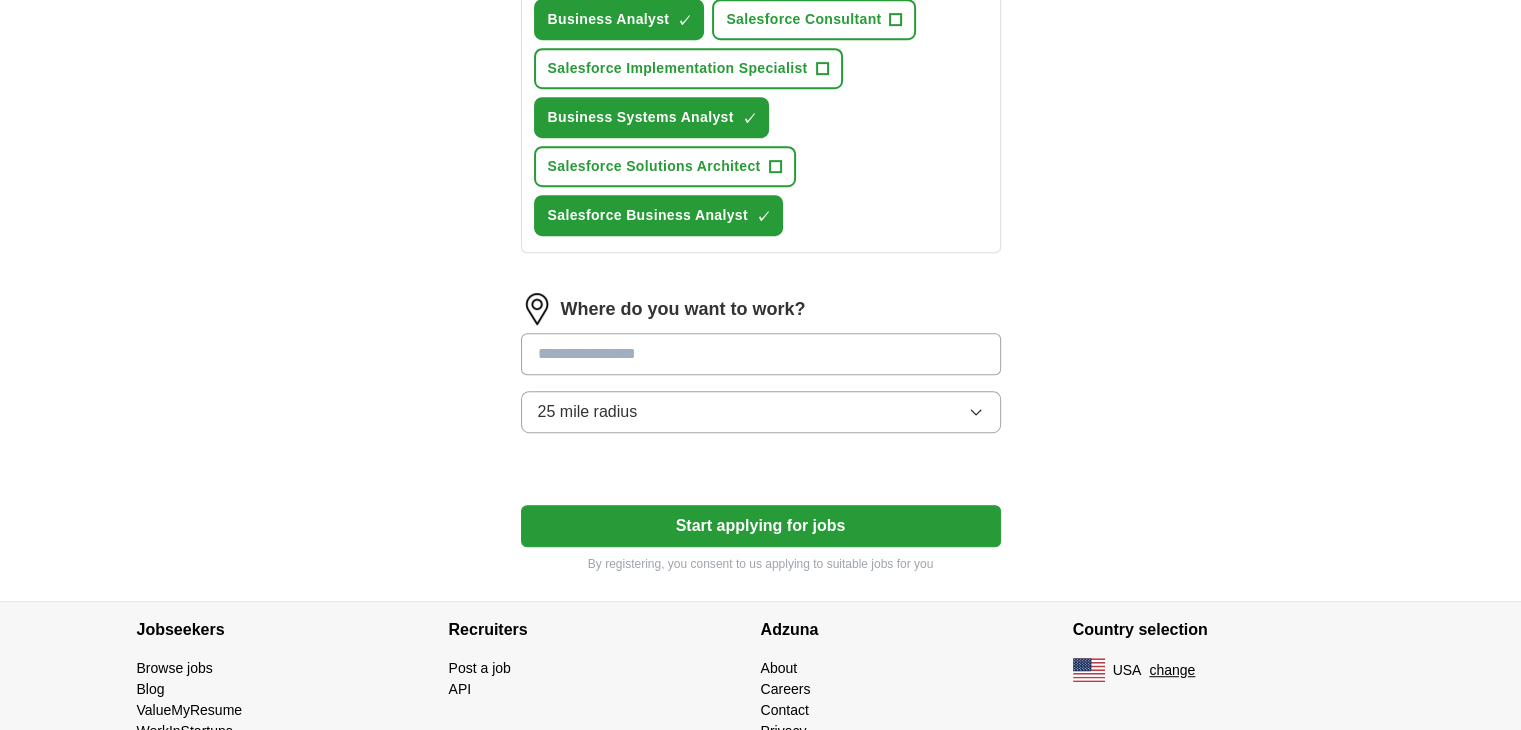 click at bounding box center (761, 354) 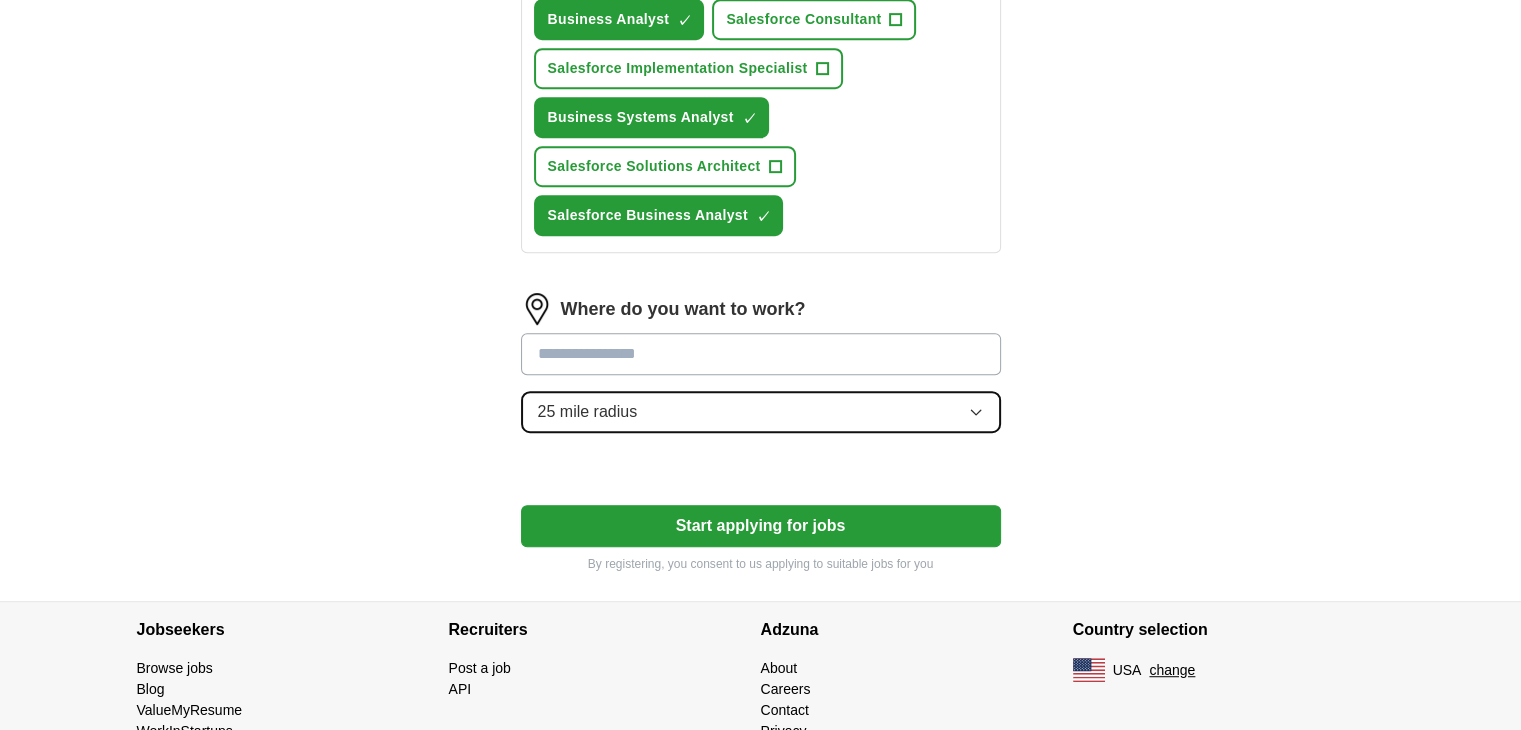 click on "25 mile radius" at bounding box center [761, 412] 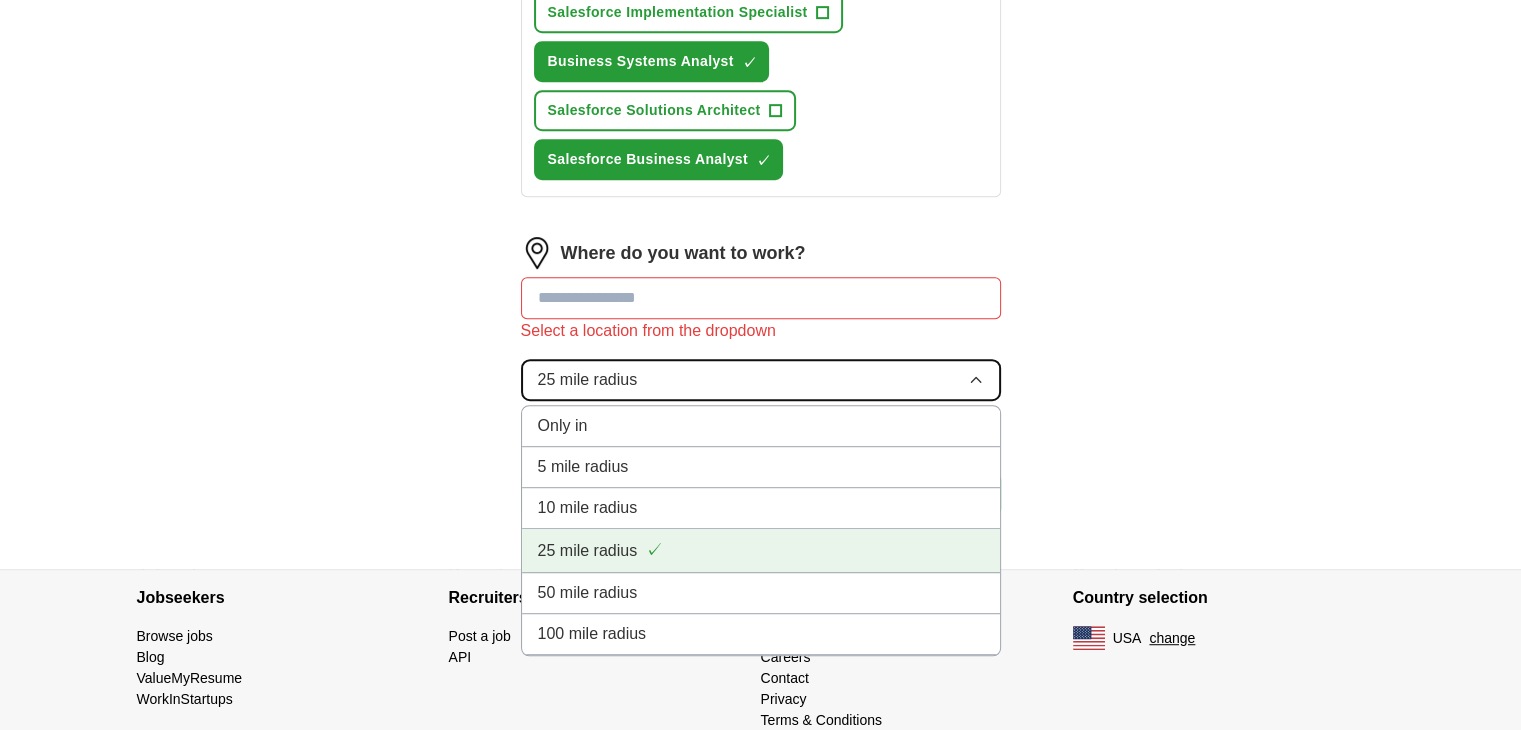 scroll, scrollTop: 1087, scrollLeft: 0, axis: vertical 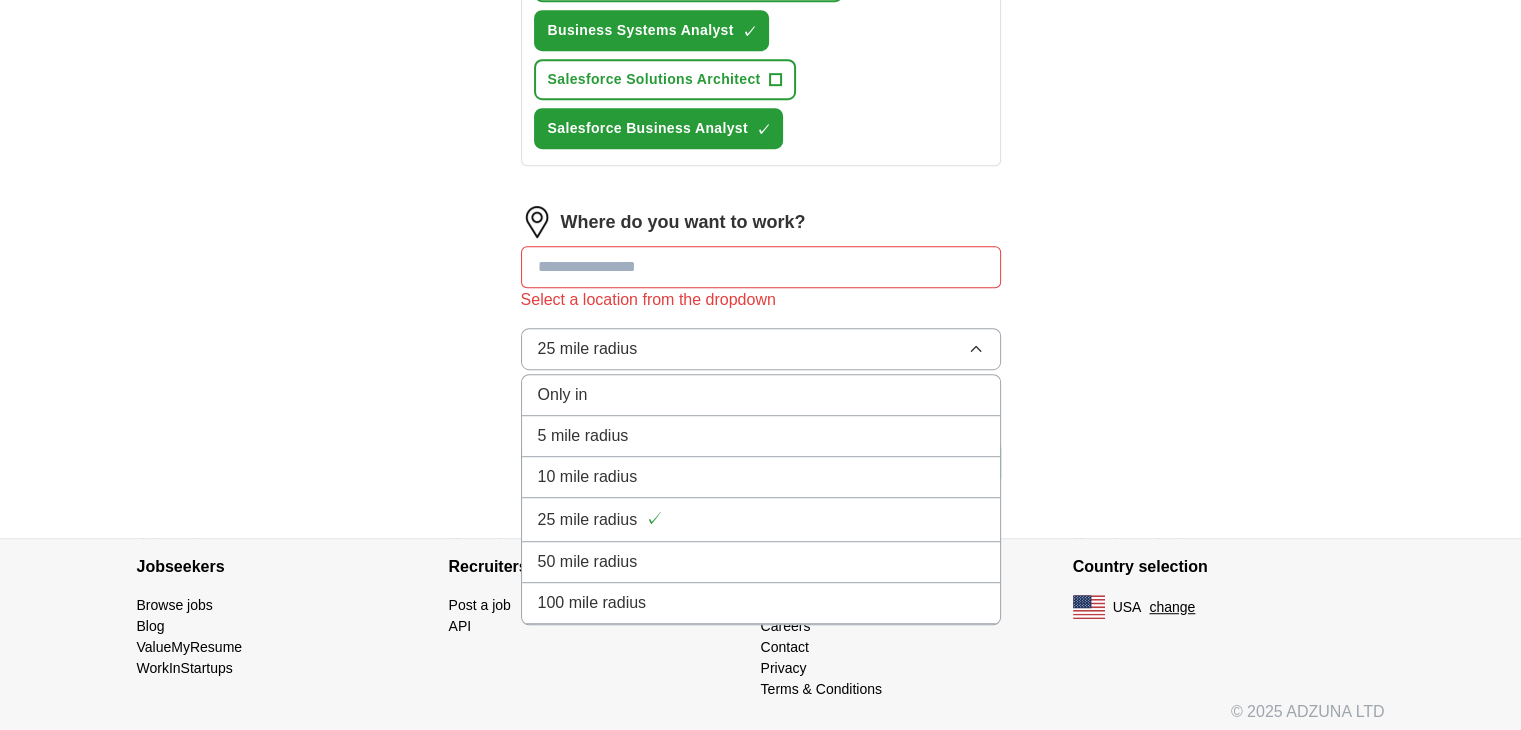 click on "Only in" at bounding box center (761, 395) 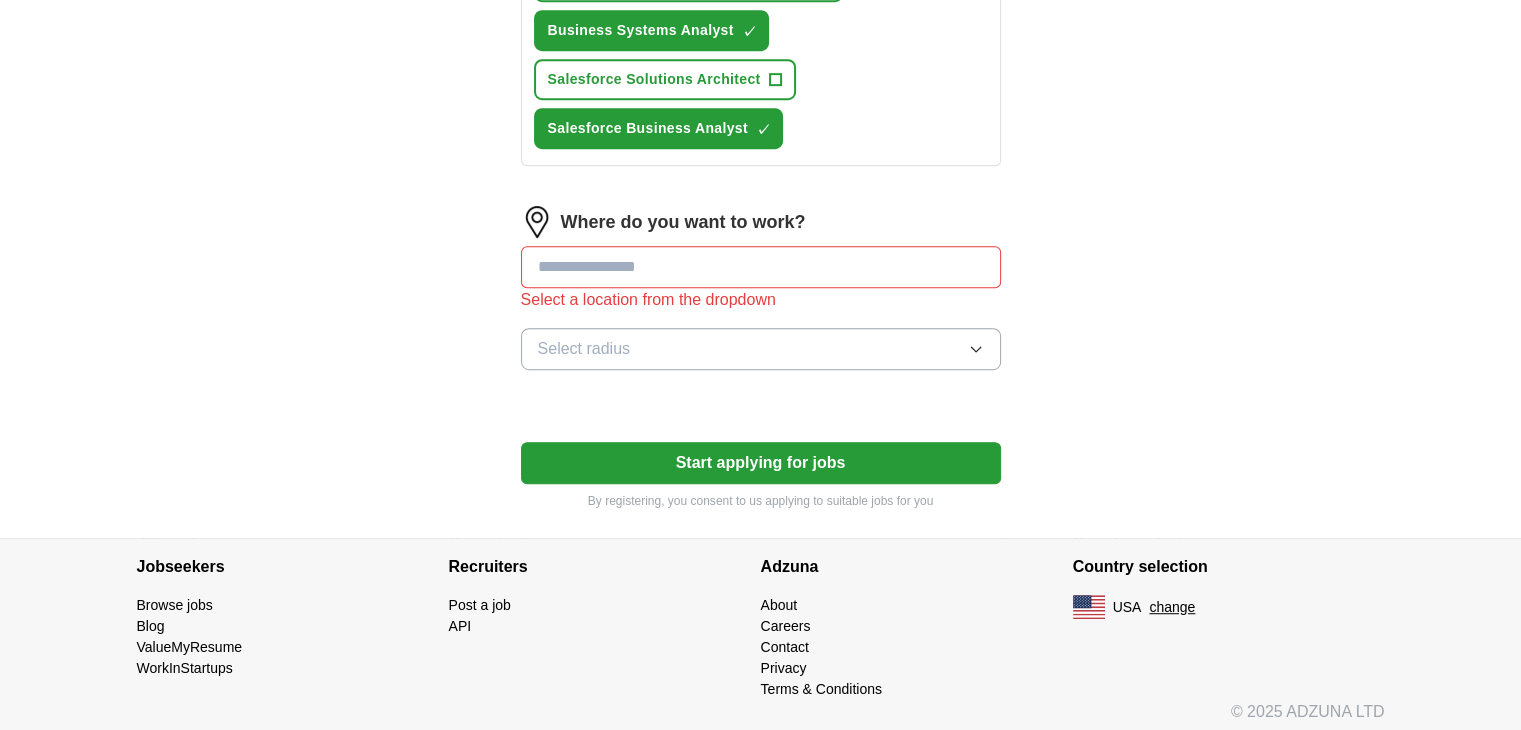 click at bounding box center [761, 267] 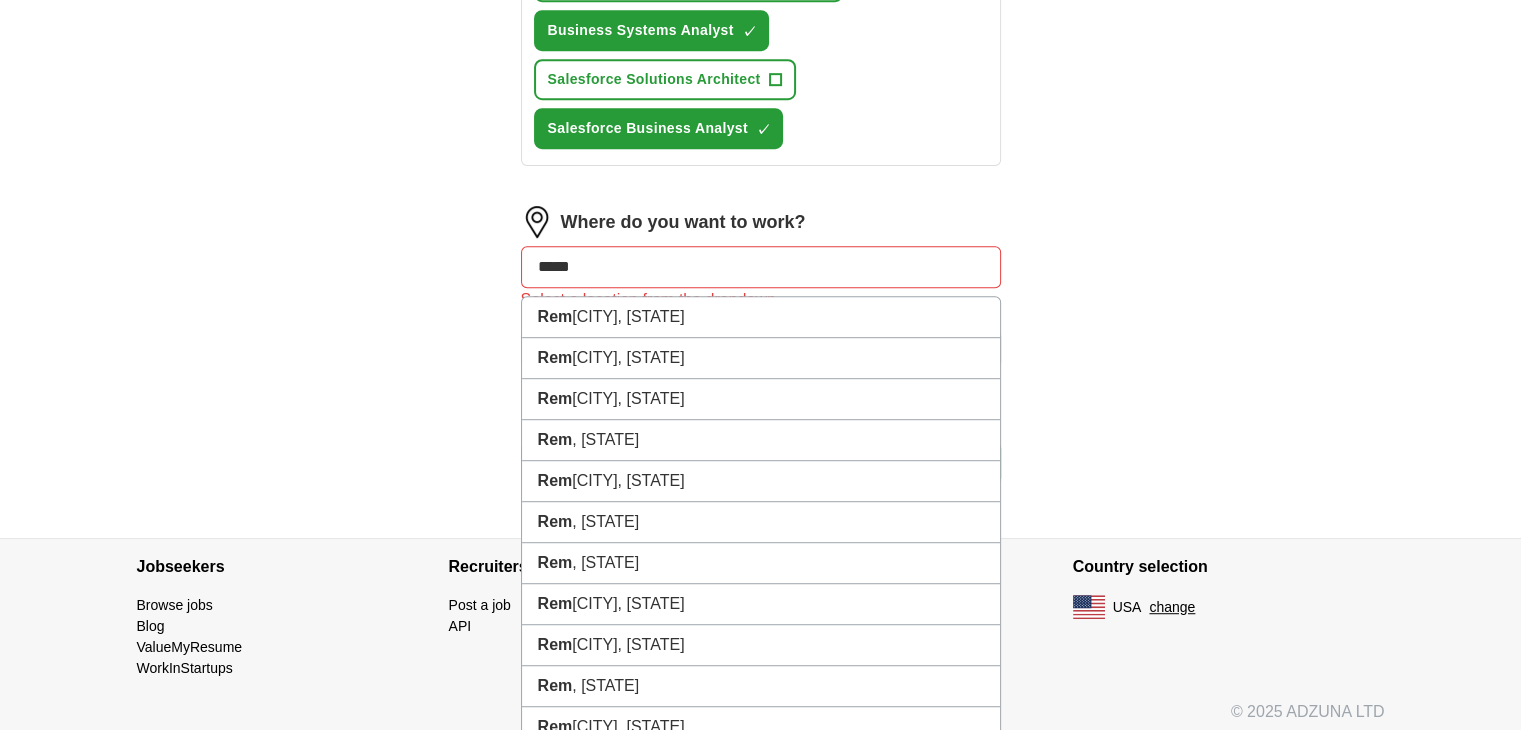 type on "******" 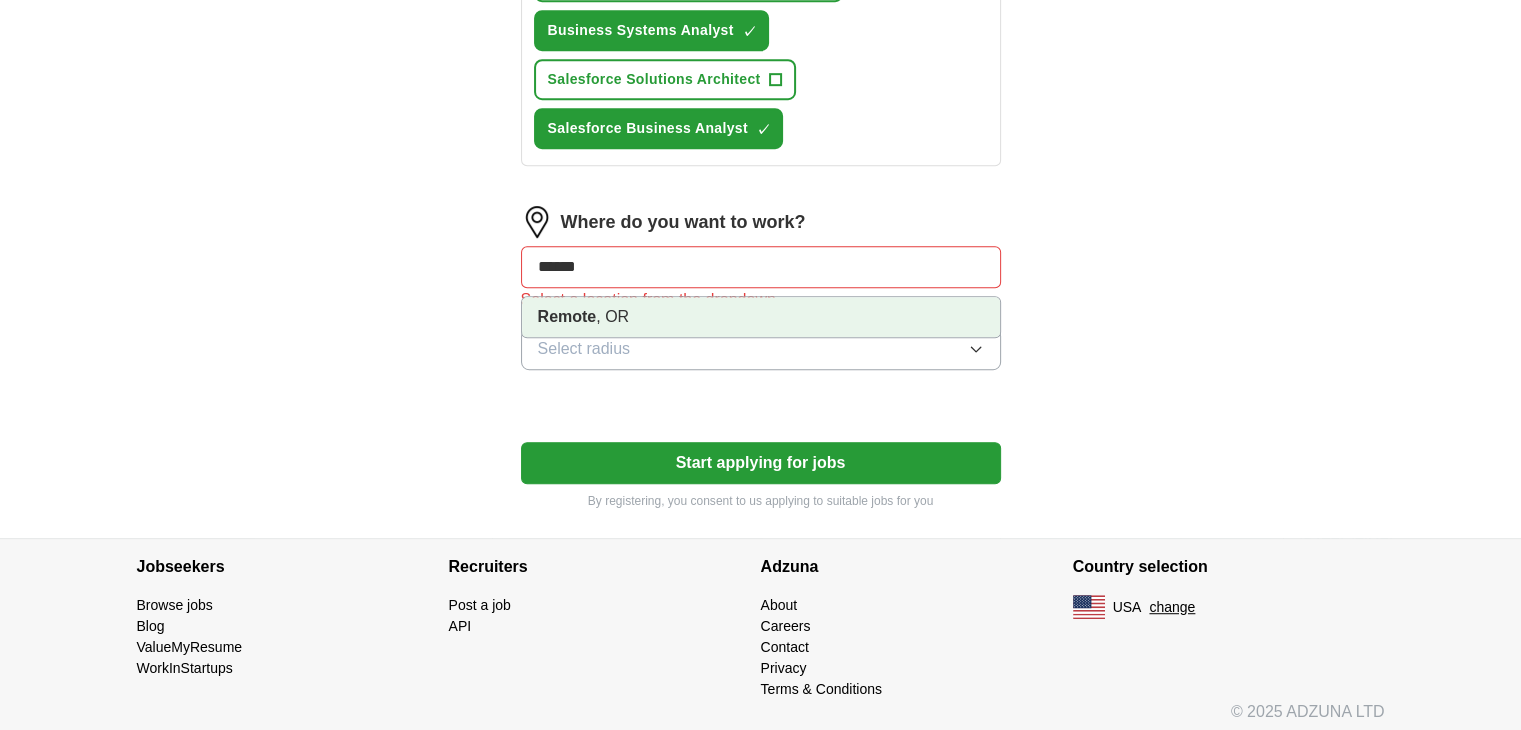 click on "Remote , OR" at bounding box center (761, 317) 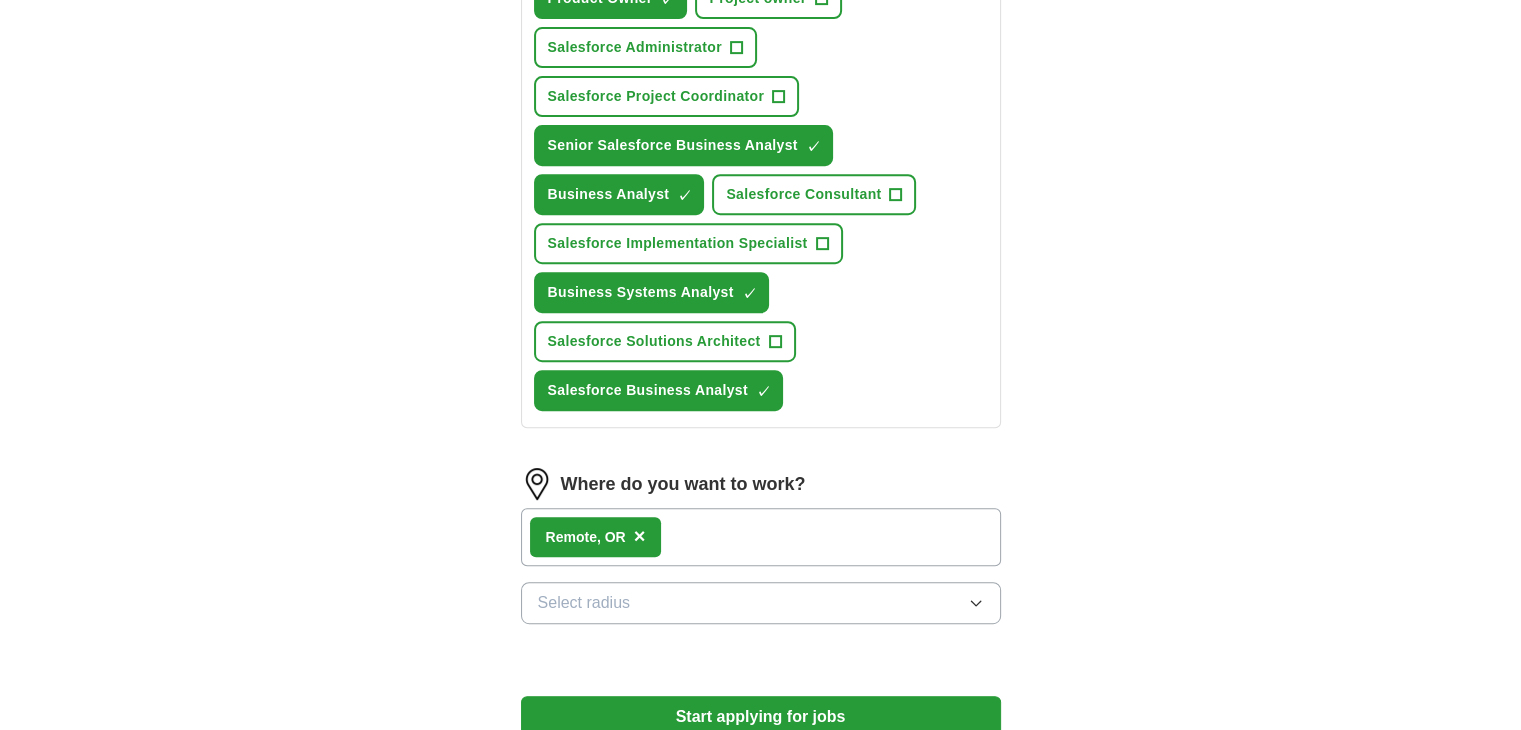 scroll, scrollTop: 1079, scrollLeft: 0, axis: vertical 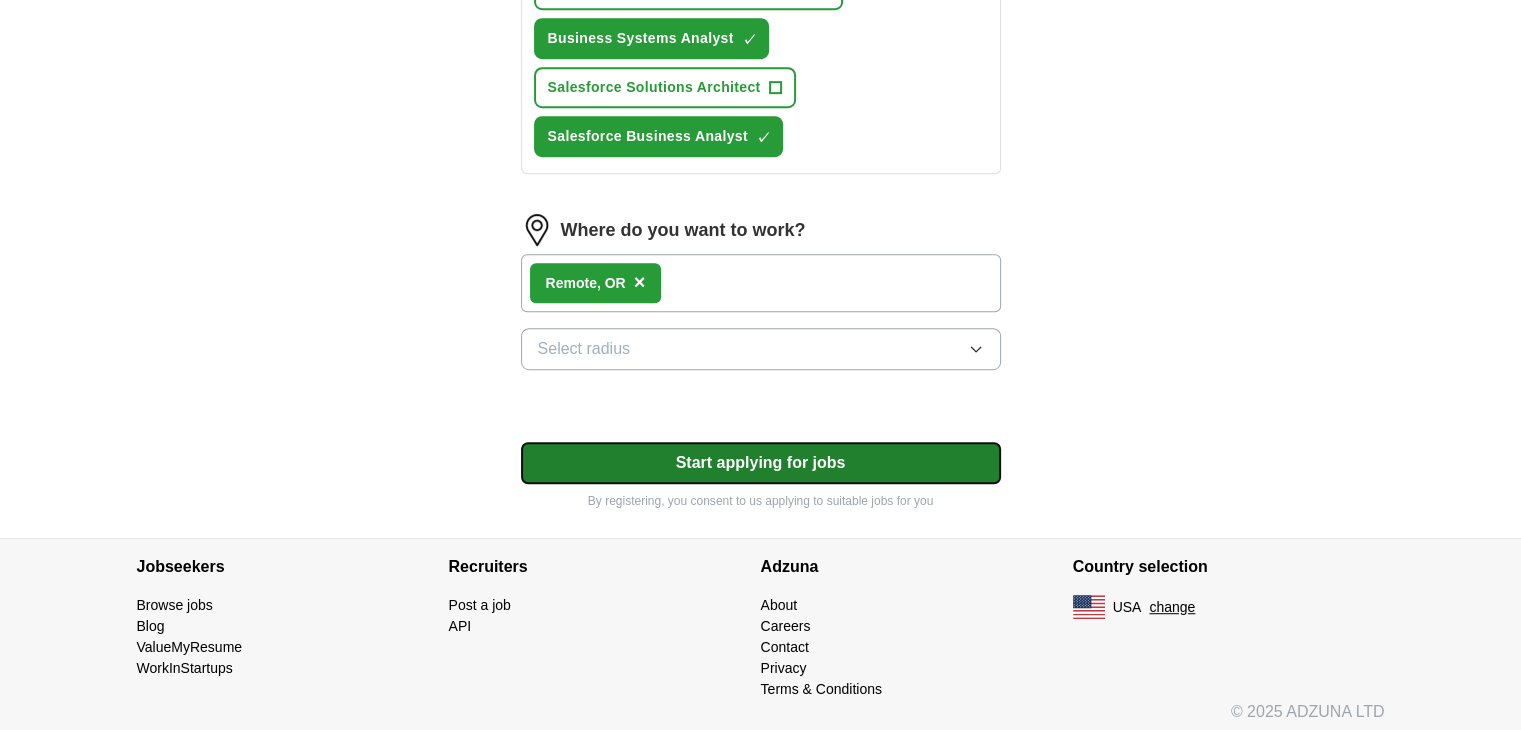 click on "Start applying for jobs" at bounding box center (761, 463) 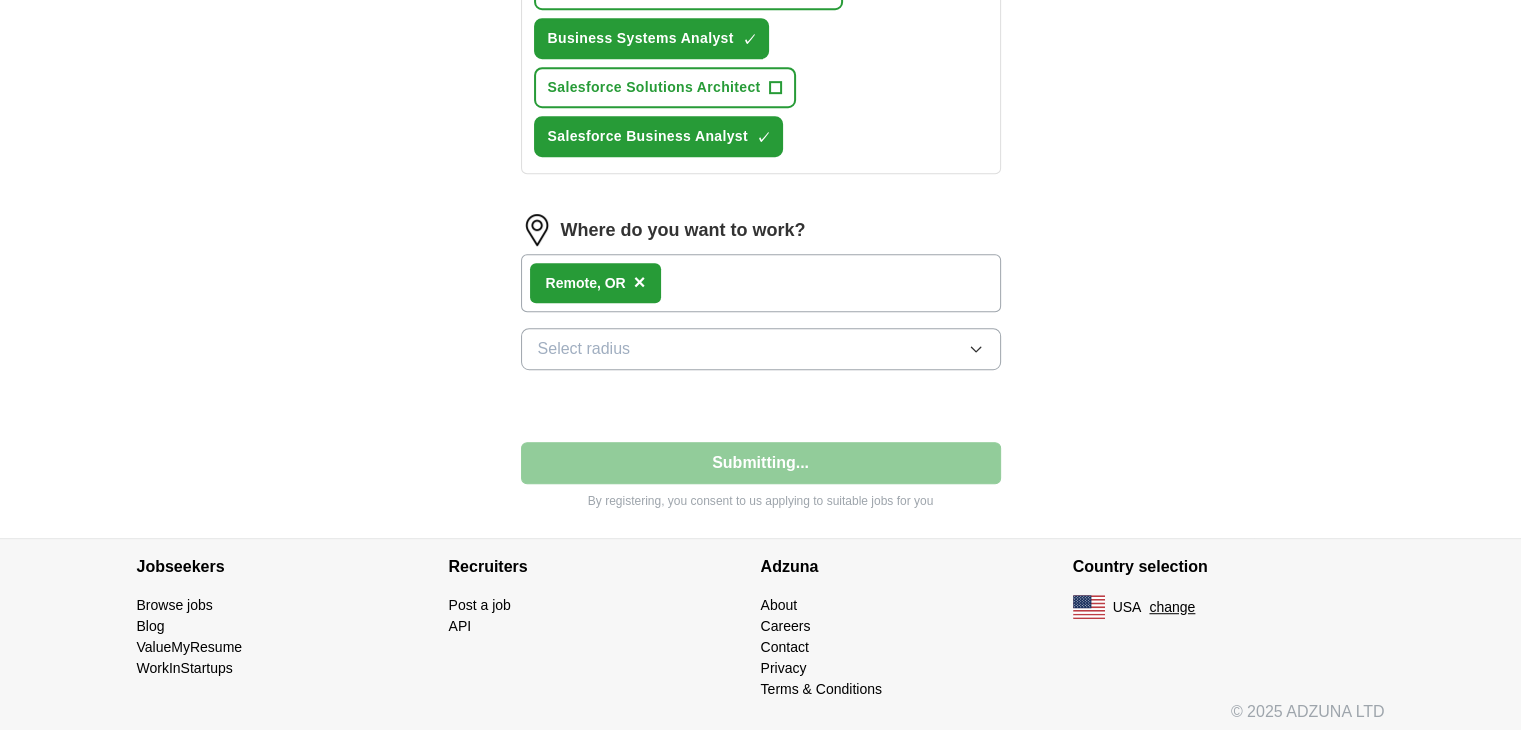 select on "**" 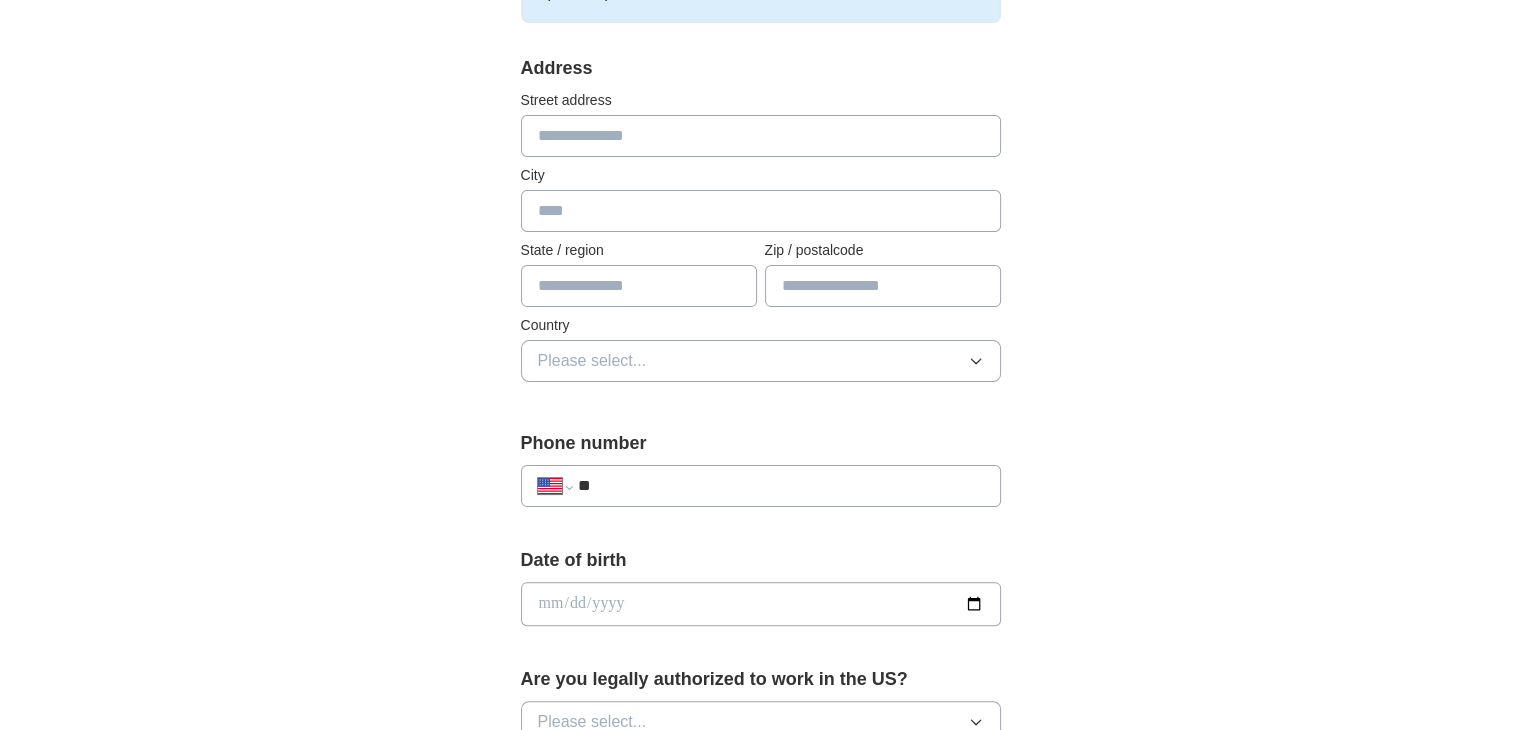 scroll, scrollTop: 400, scrollLeft: 0, axis: vertical 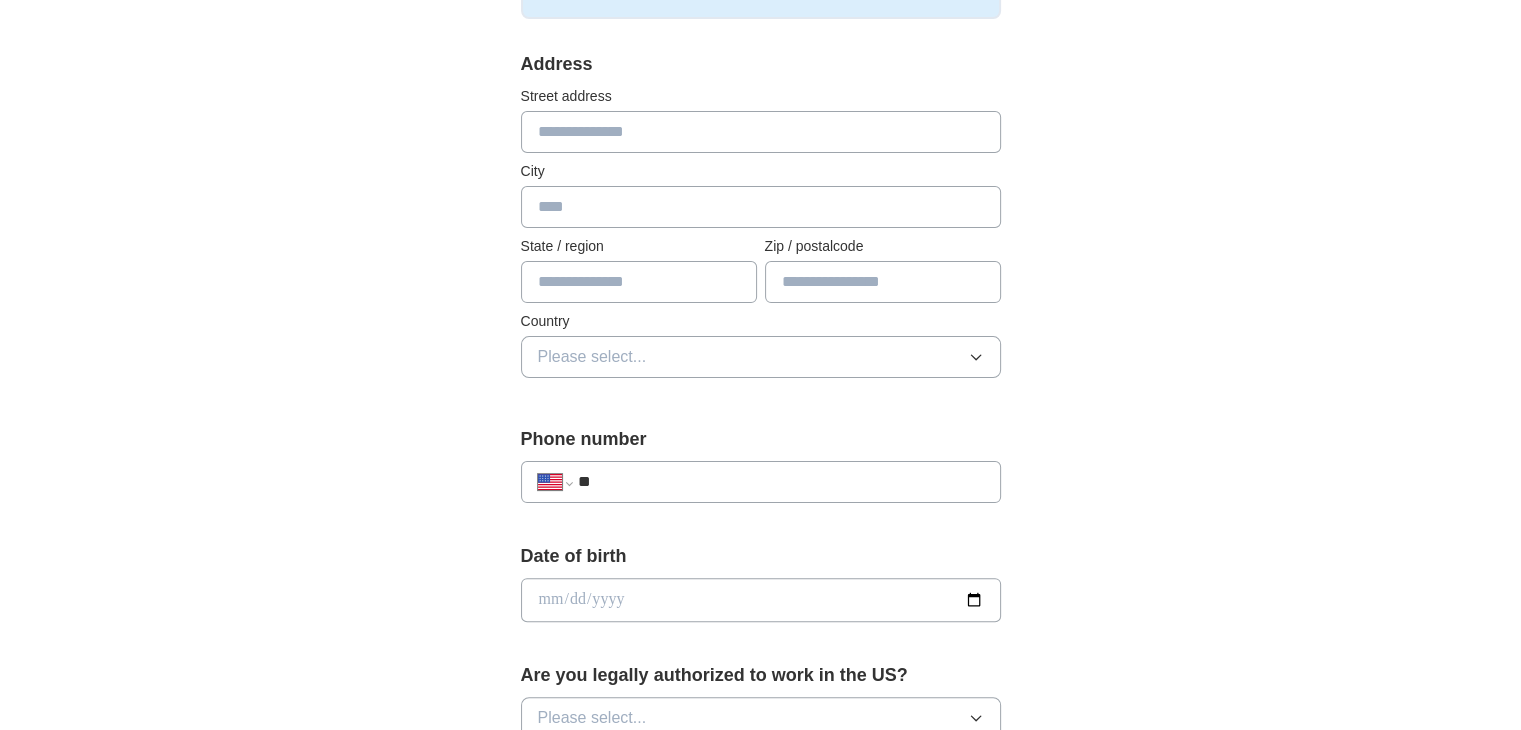 click at bounding box center (761, 132) 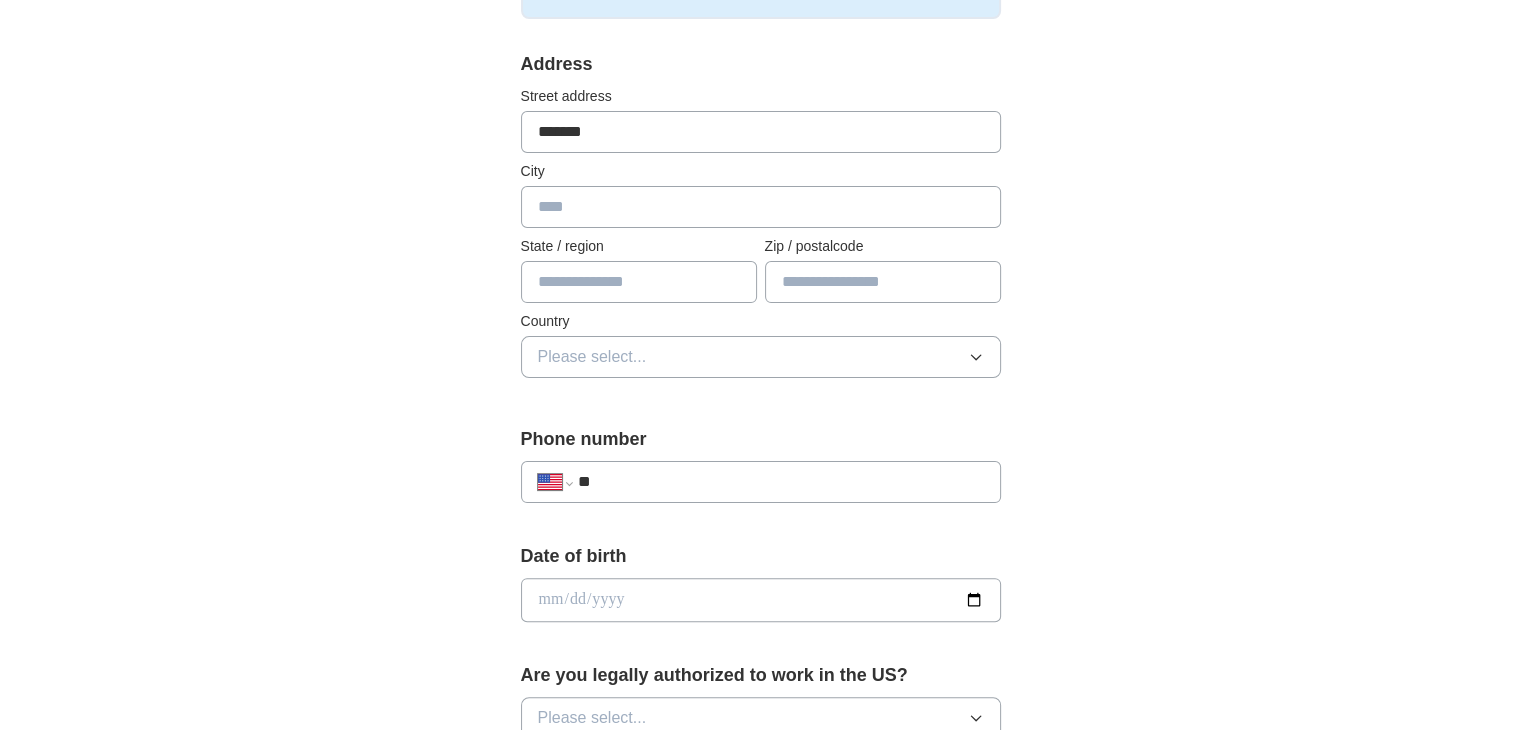type on "*******" 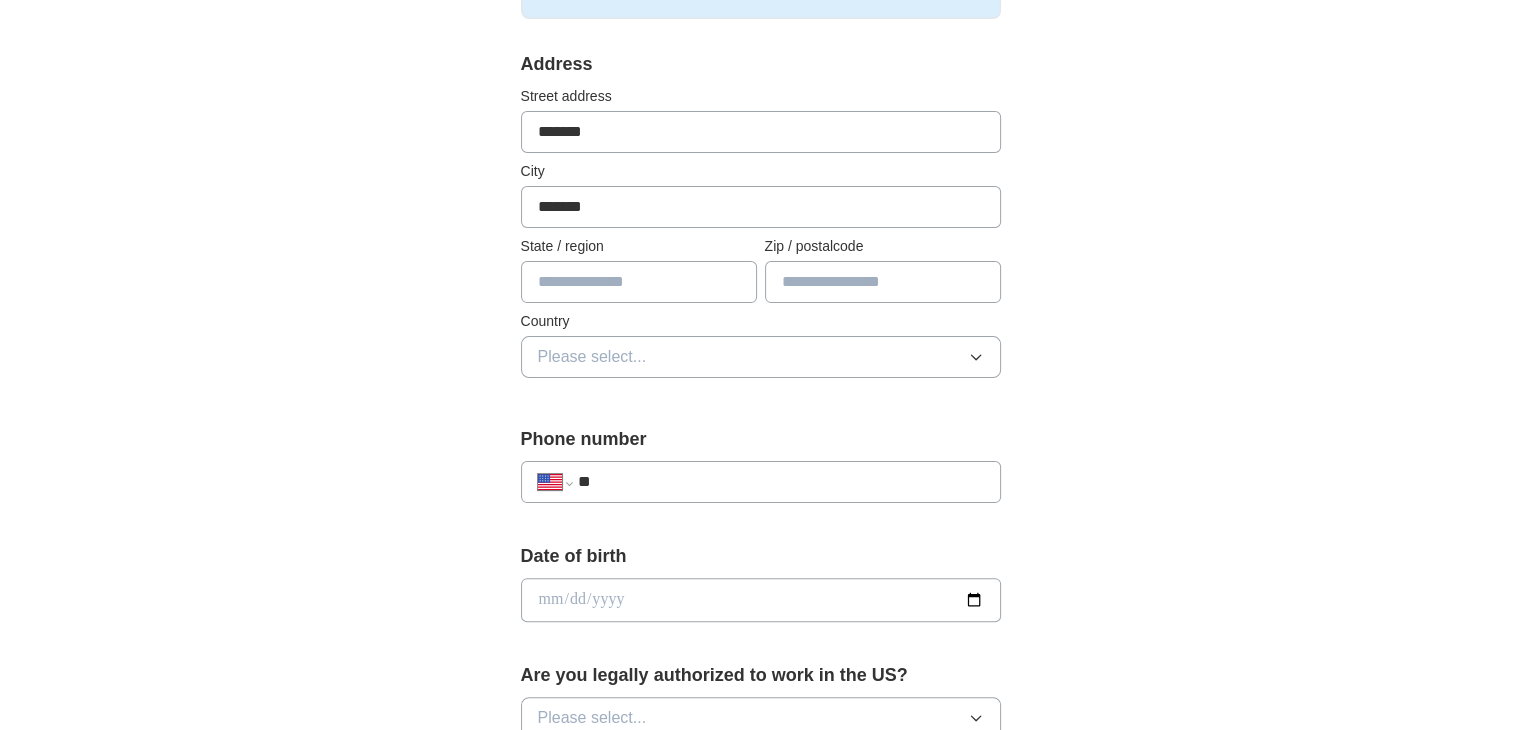 type on "*****" 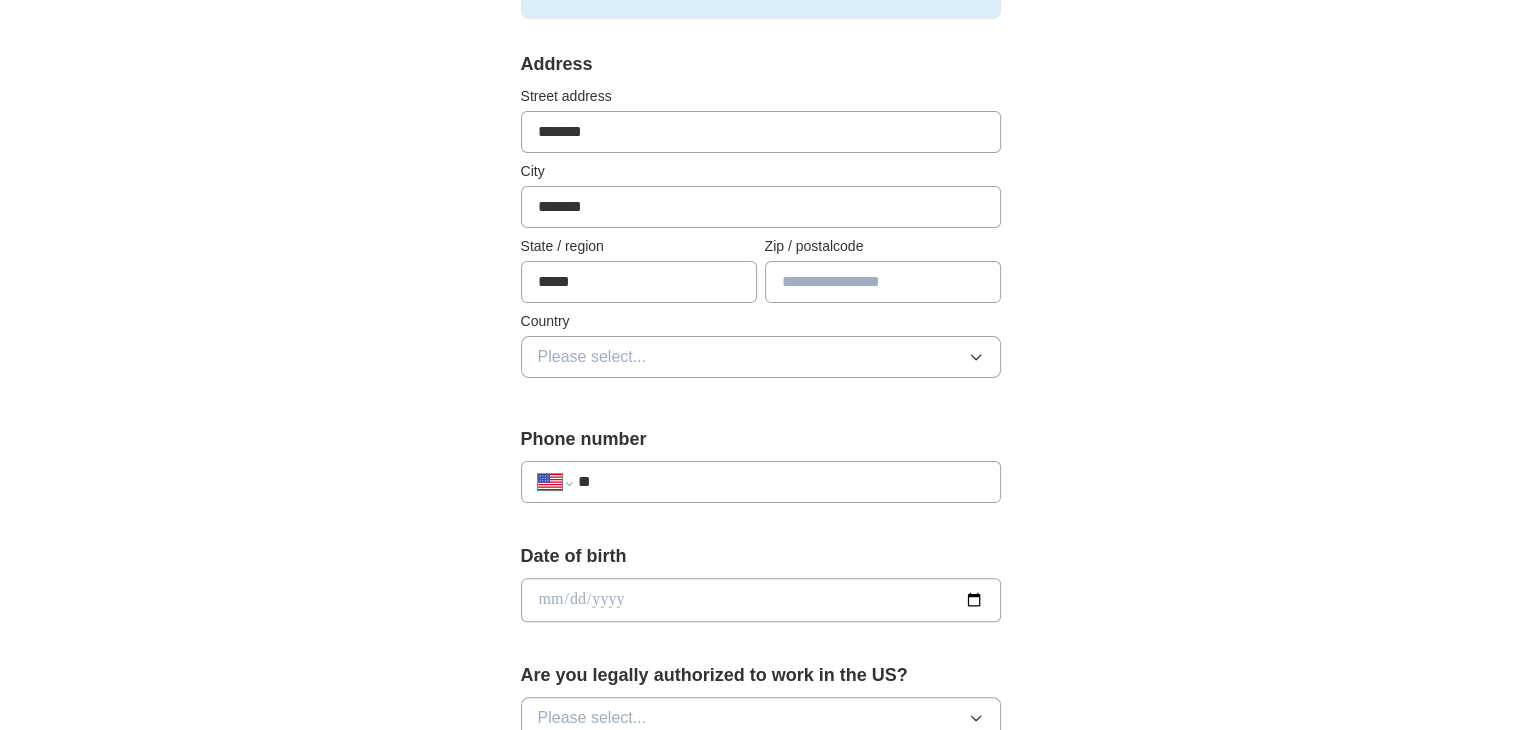 type on "*****" 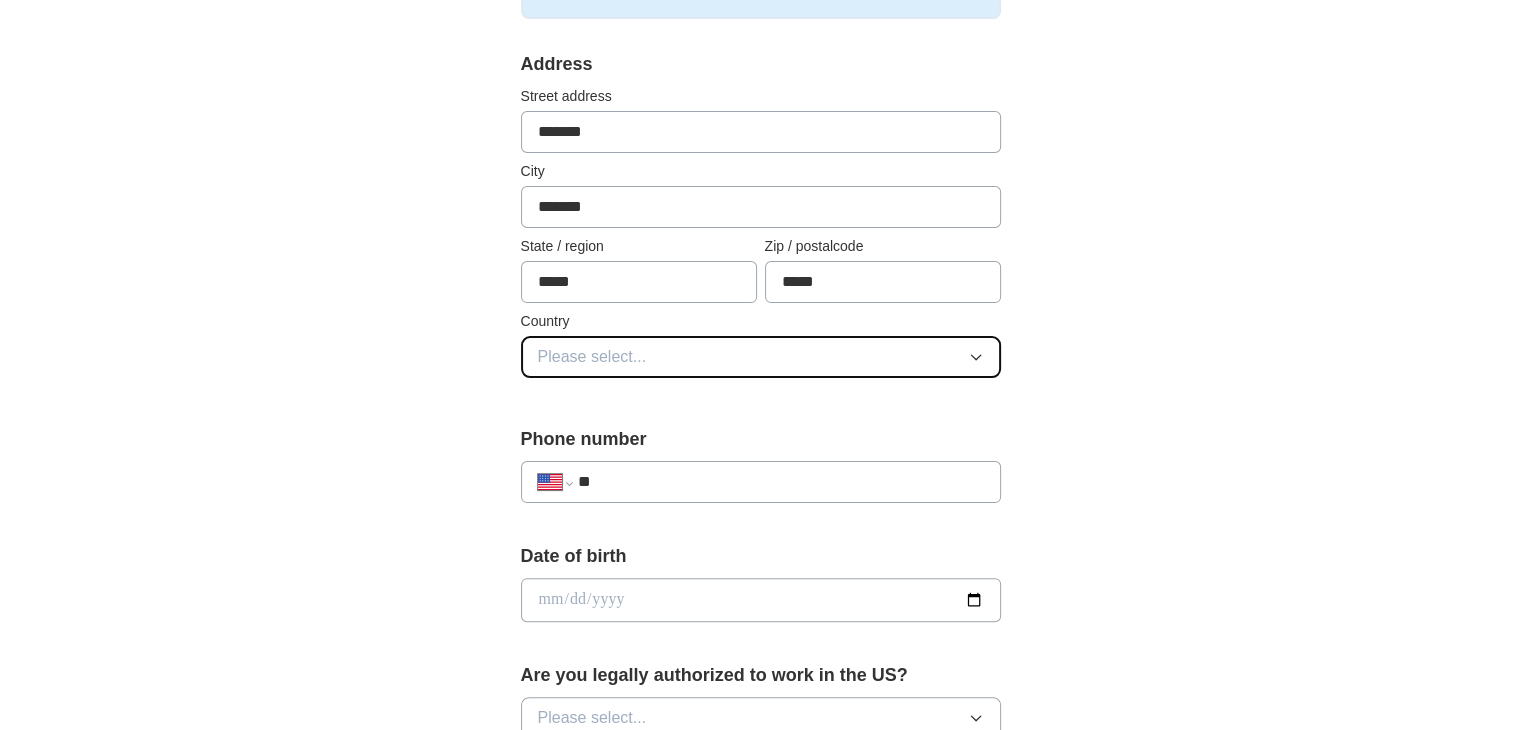 click on "Please select..." at bounding box center [761, 357] 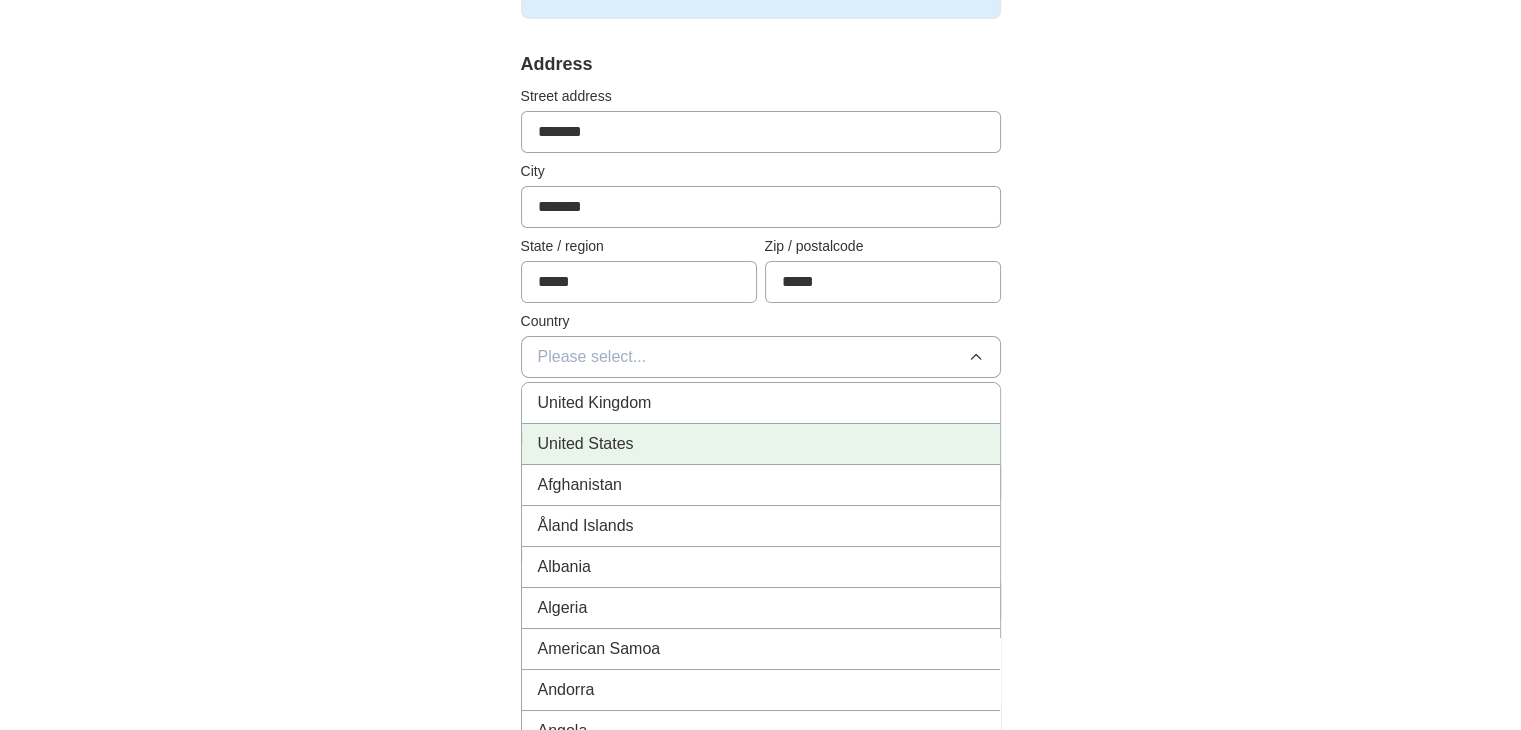 click on "United States" at bounding box center (586, 444) 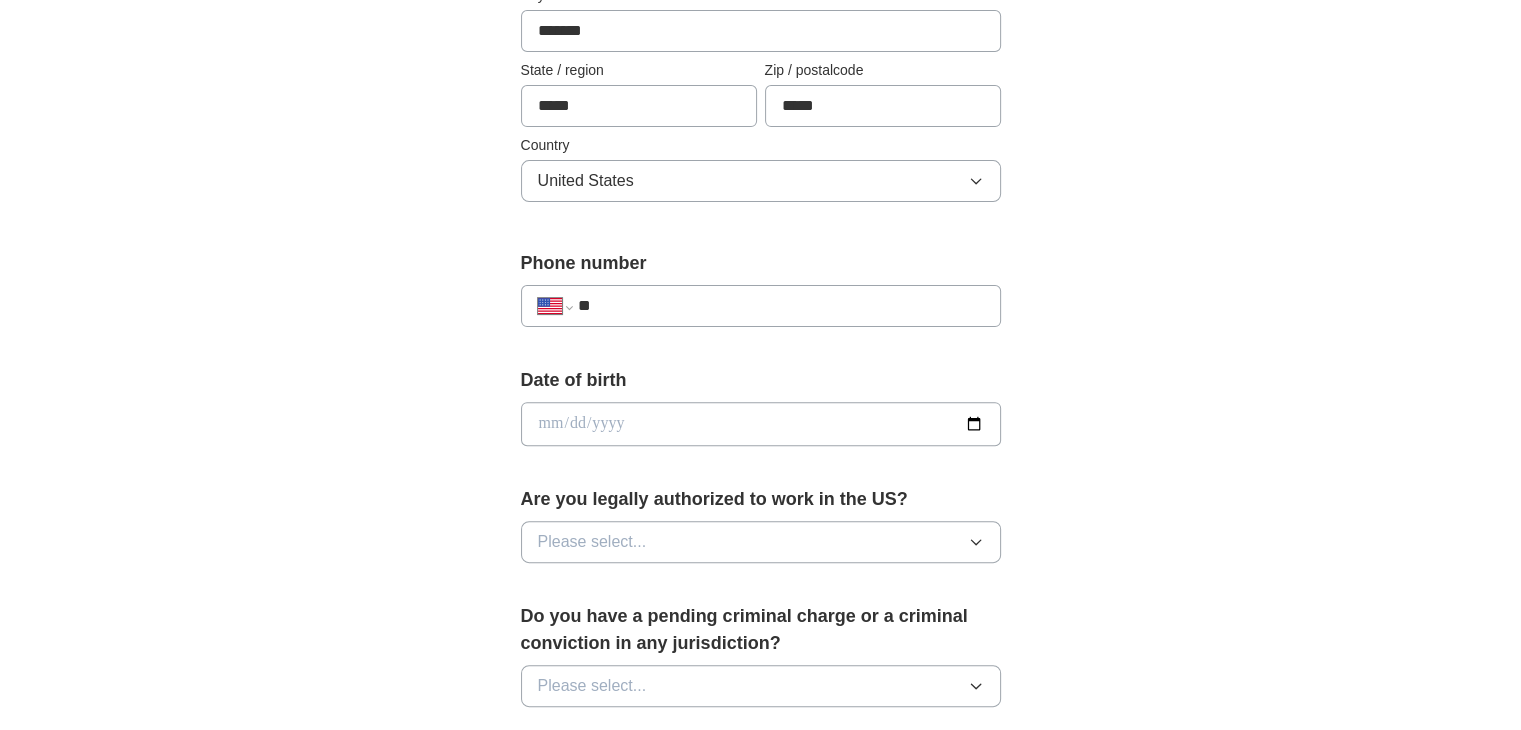 scroll, scrollTop: 600, scrollLeft: 0, axis: vertical 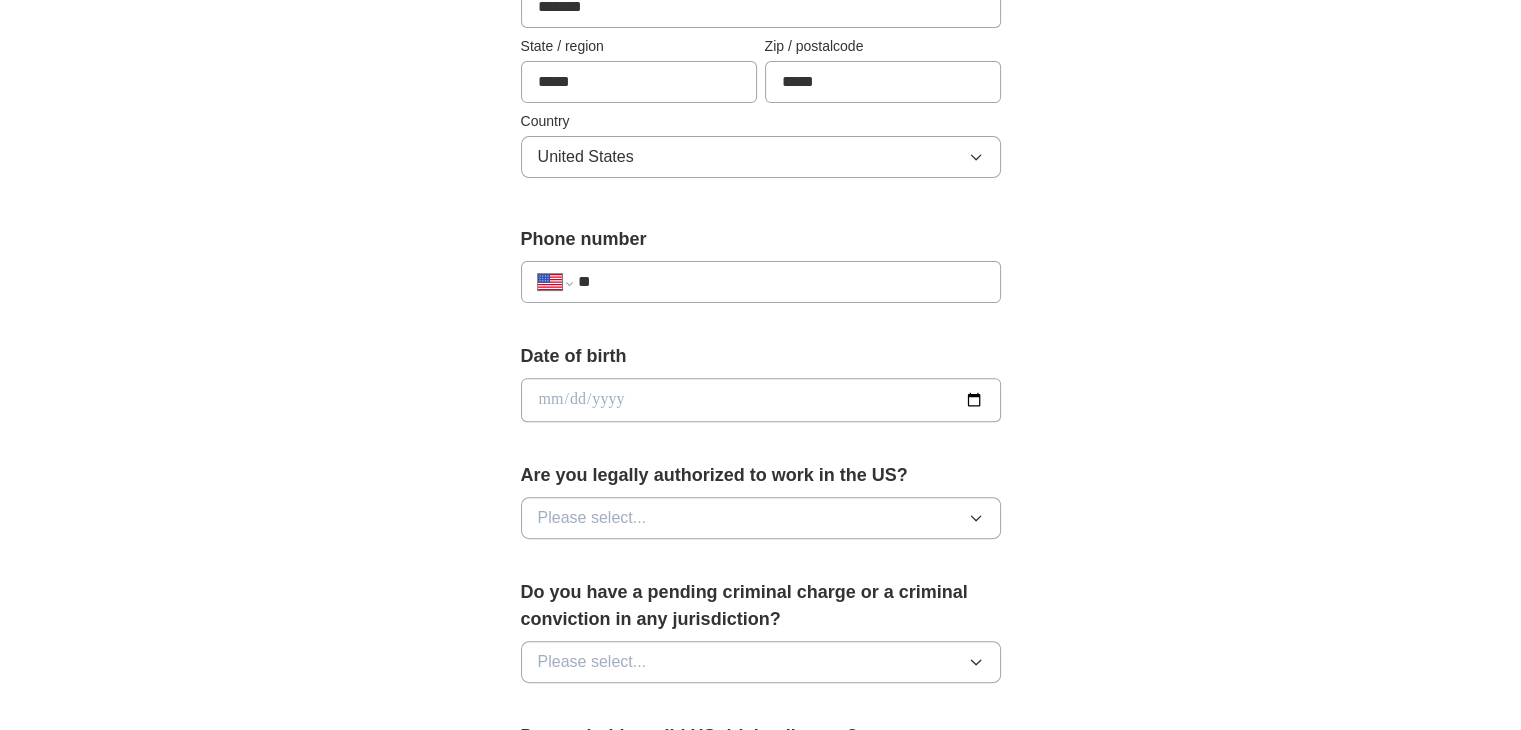 click on "**" at bounding box center [780, 282] 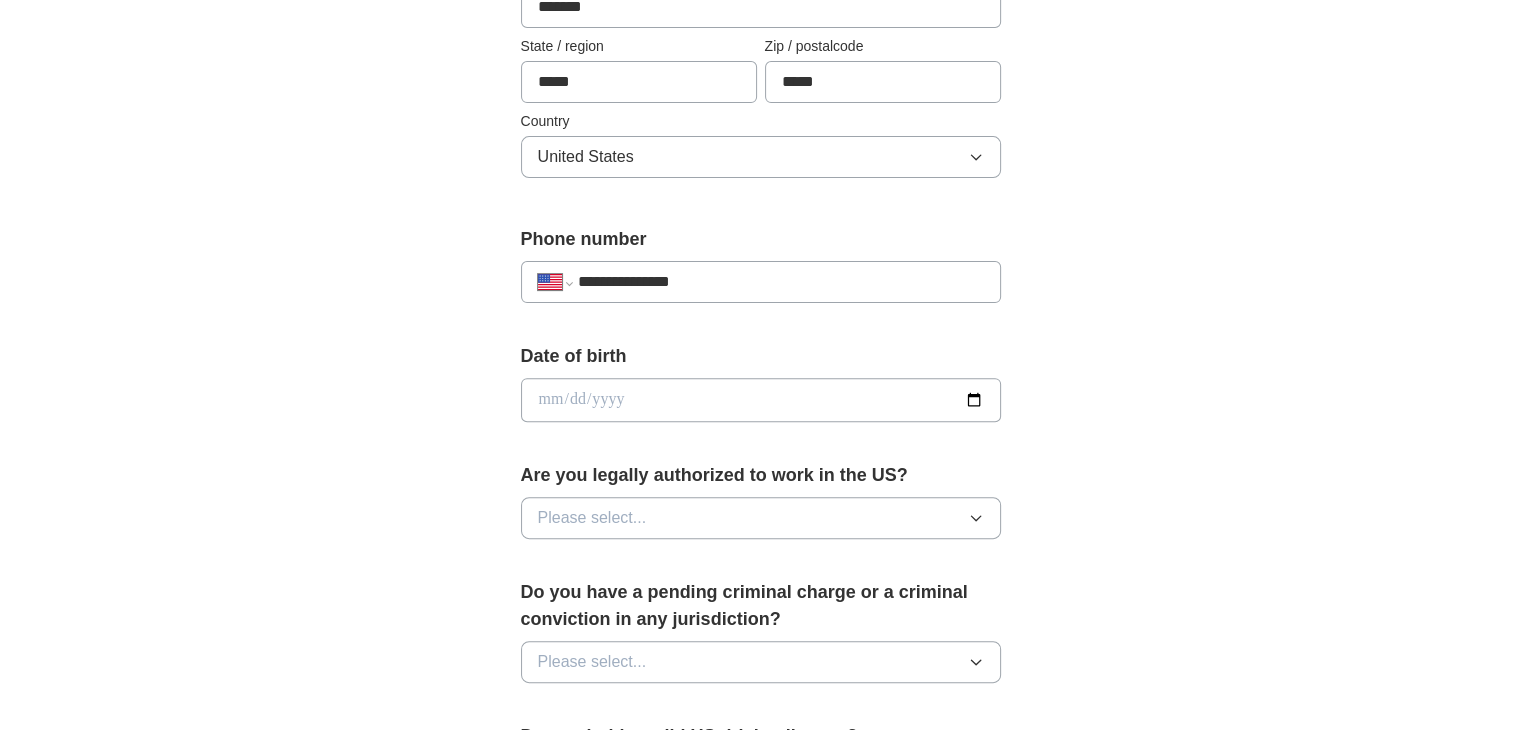 type on "**********" 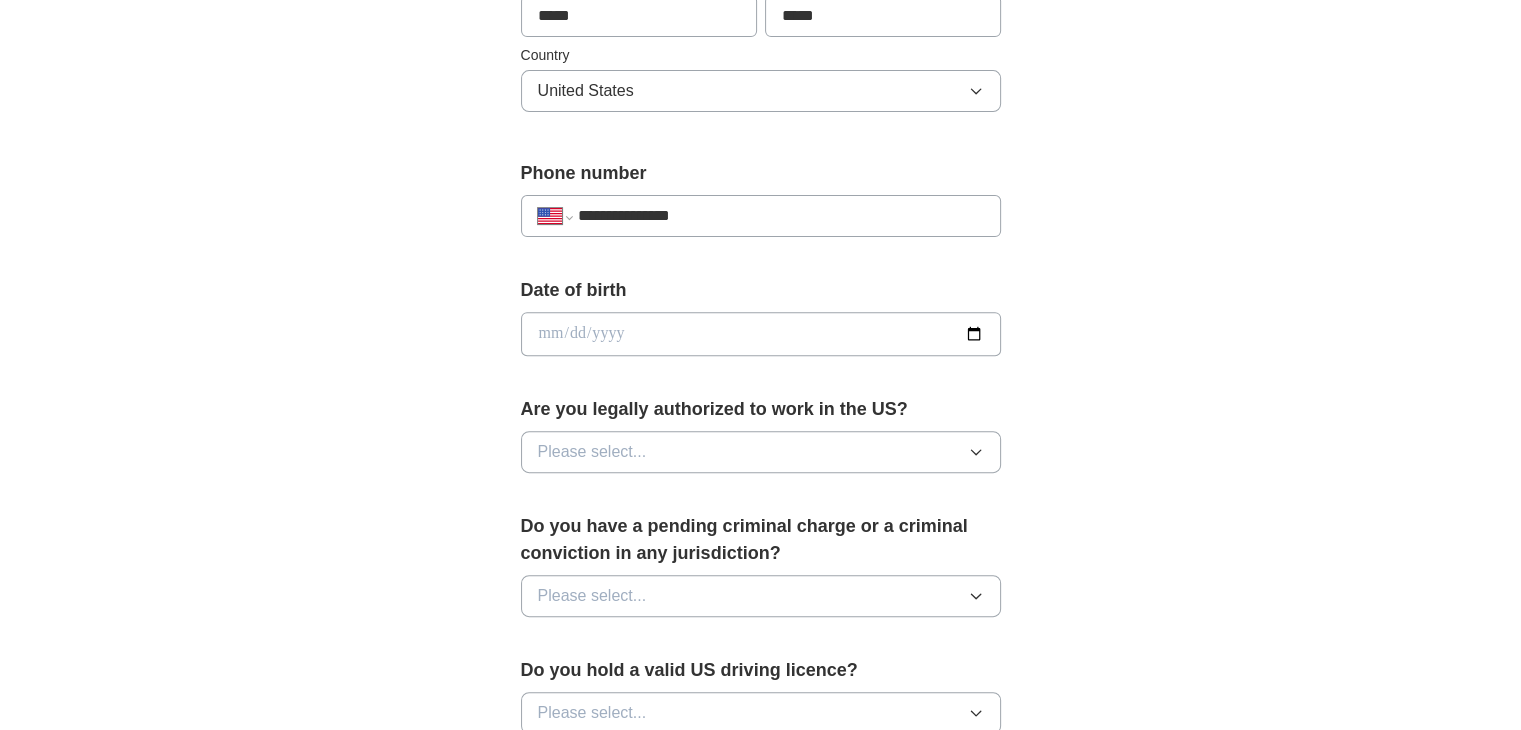scroll, scrollTop: 700, scrollLeft: 0, axis: vertical 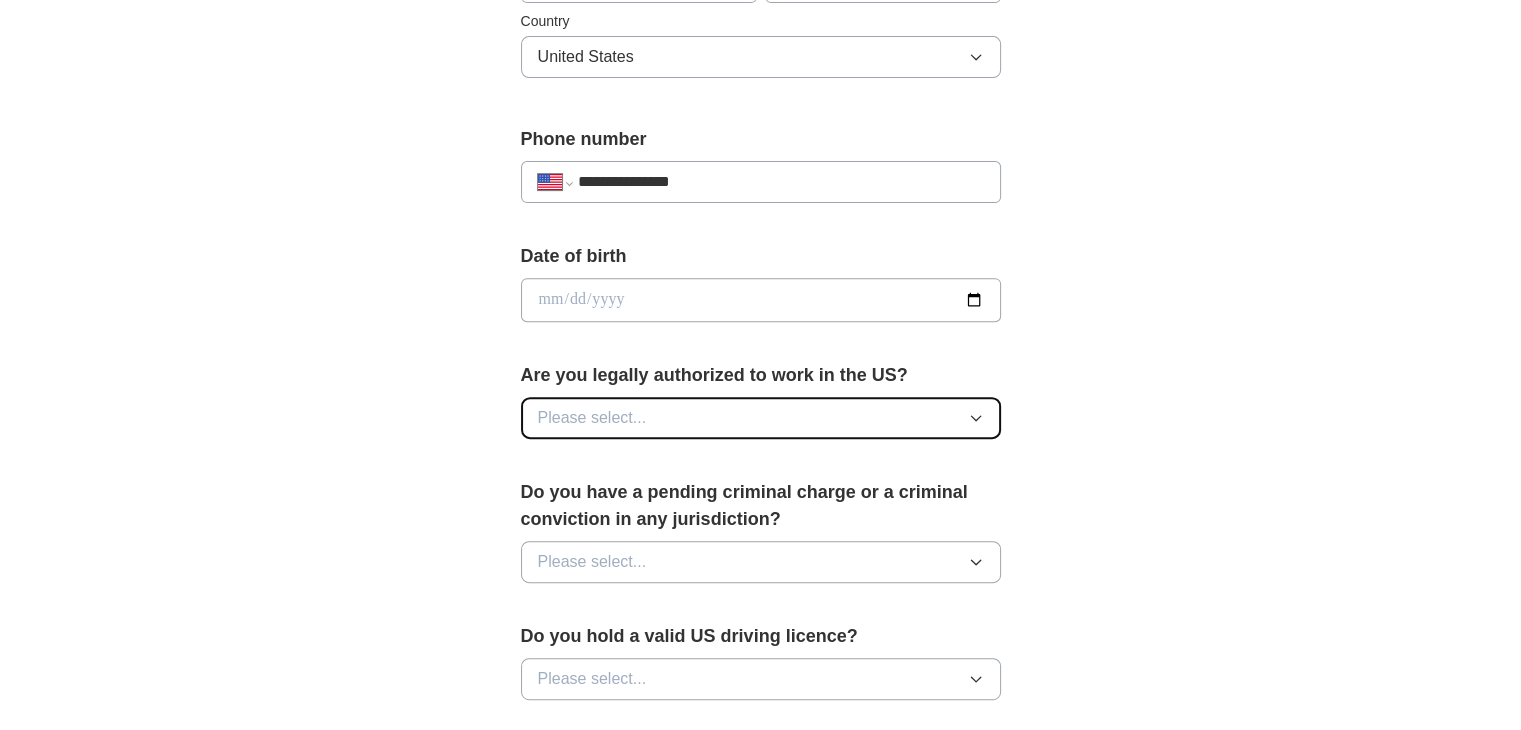 click on "Please select..." at bounding box center [761, 418] 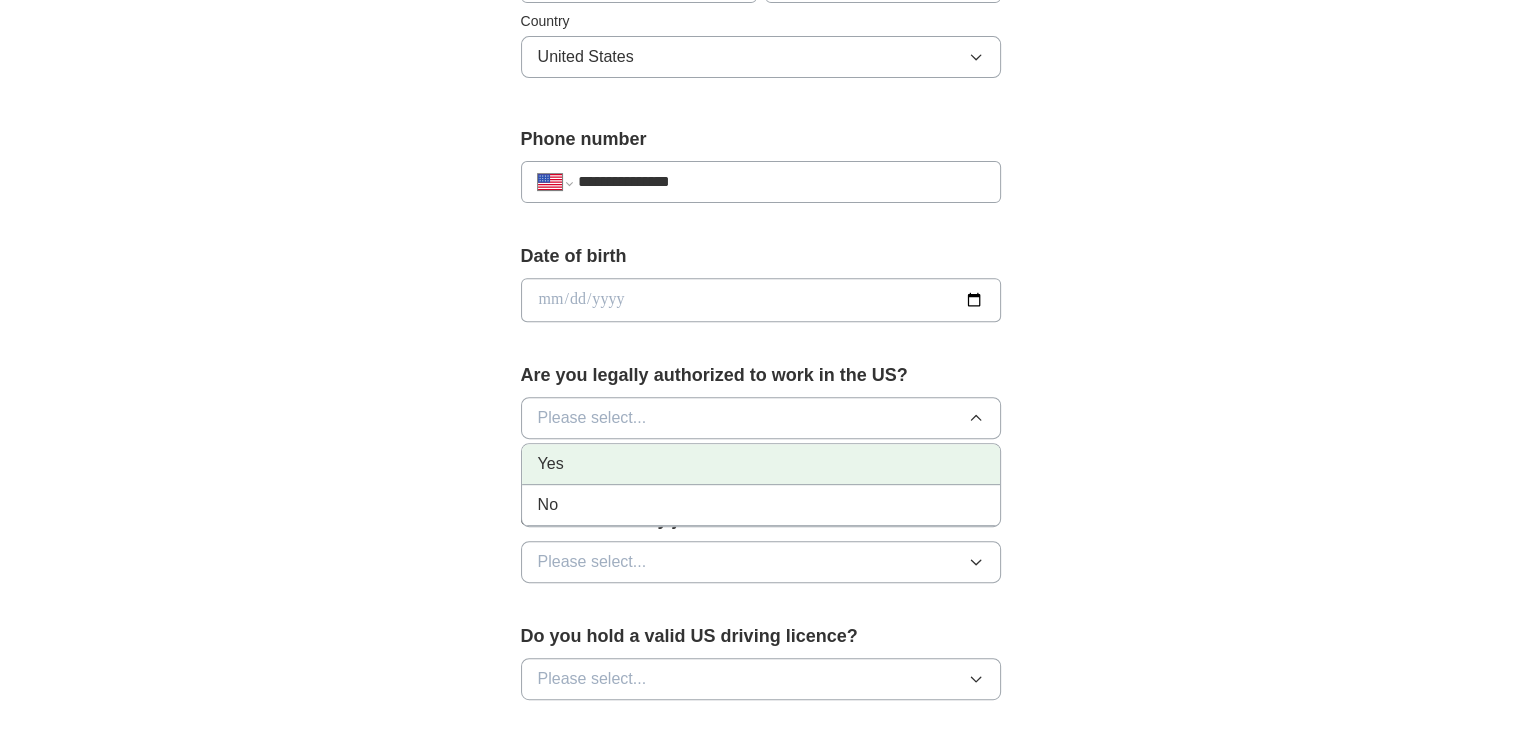 click on "Yes" at bounding box center [761, 464] 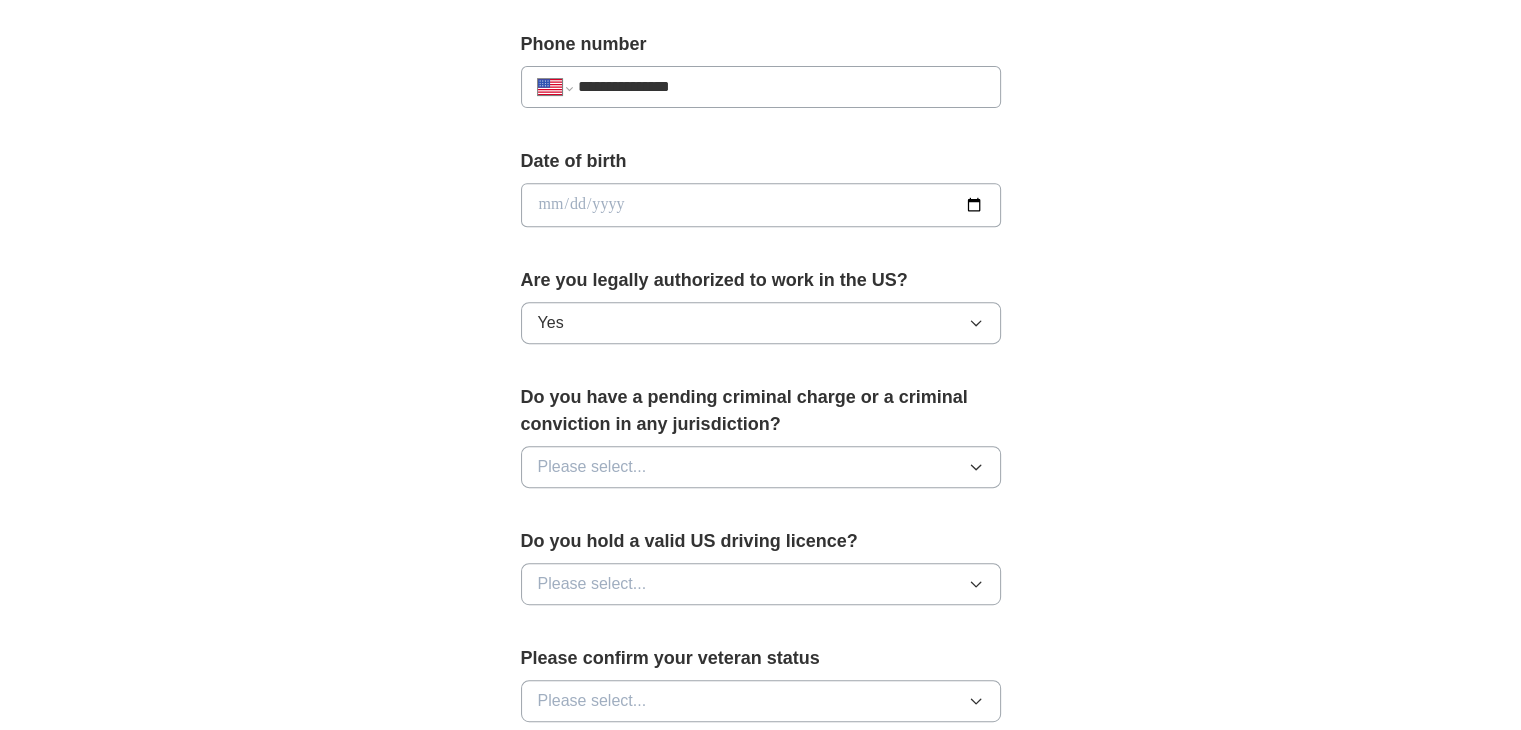 scroll, scrollTop: 800, scrollLeft: 0, axis: vertical 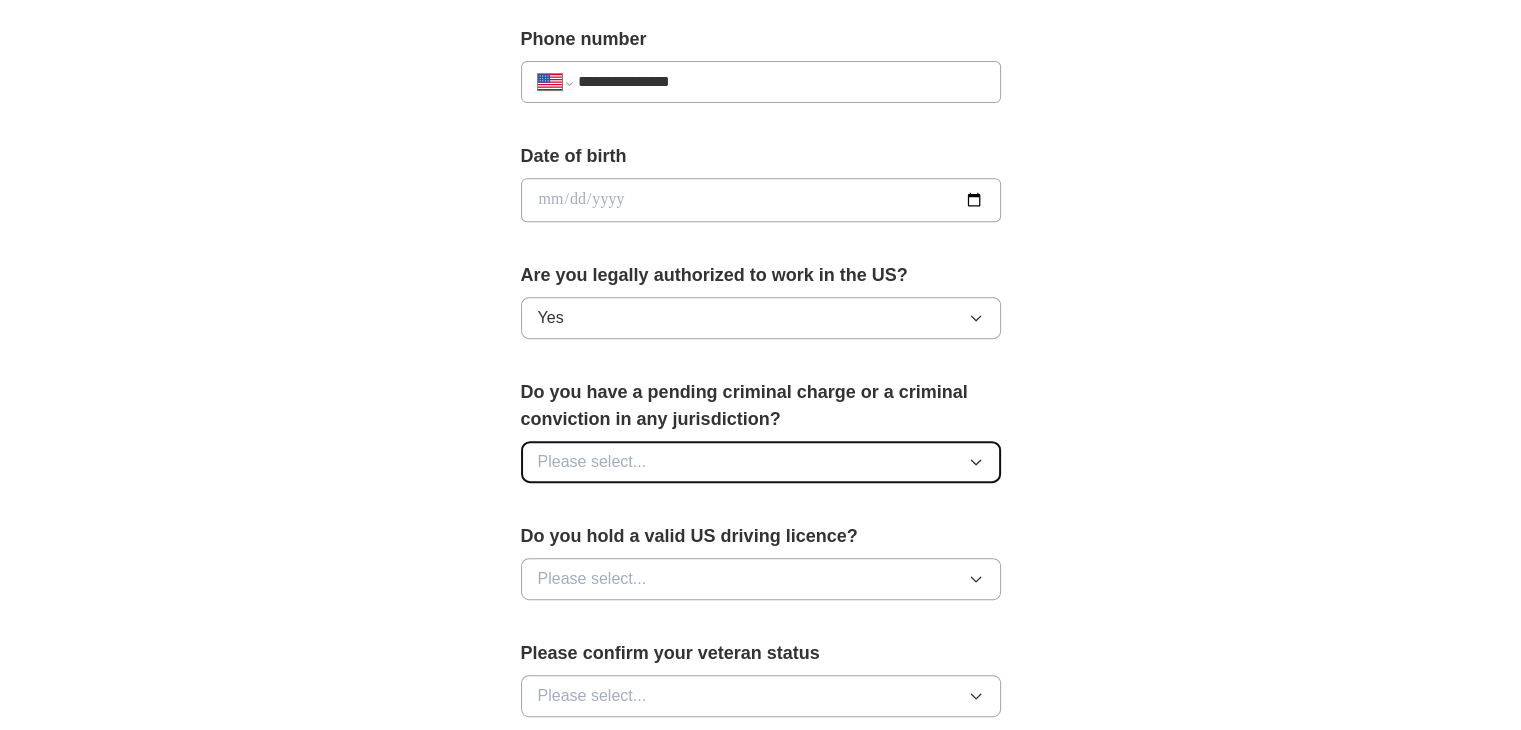 click on "Please select..." at bounding box center (761, 462) 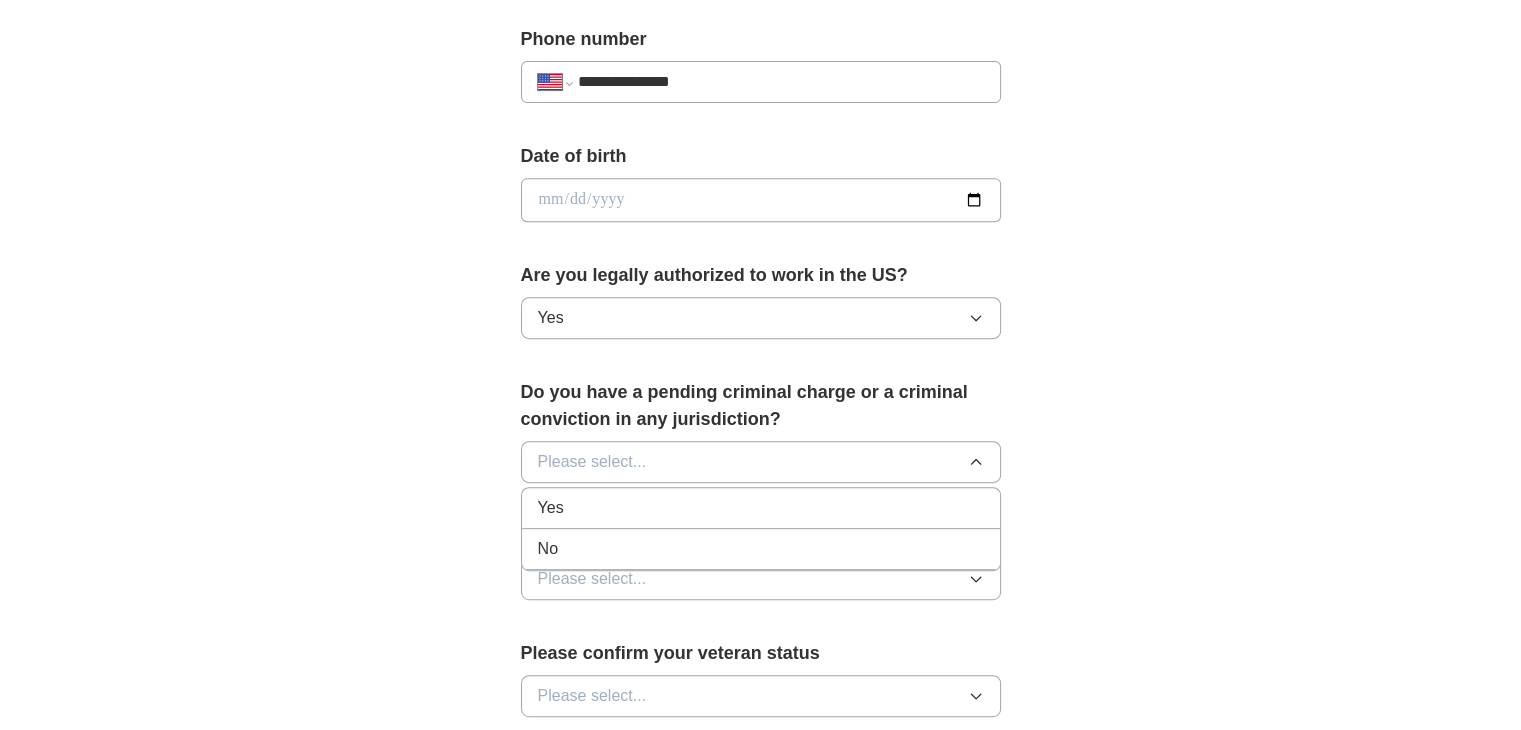 drag, startPoint x: 568, startPoint y: 550, endPoint x: 624, endPoint y: 431, distance: 131.51807 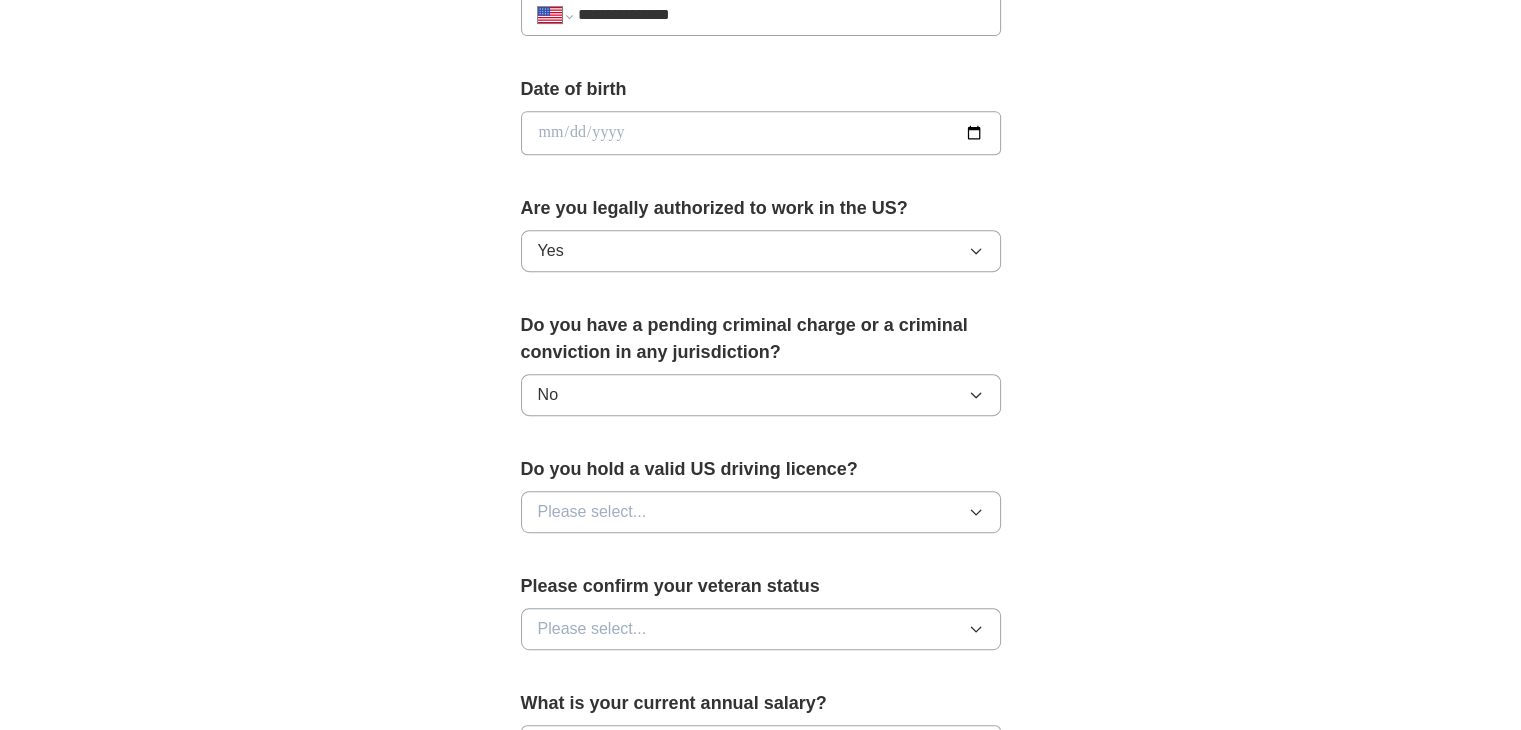 scroll, scrollTop: 1000, scrollLeft: 0, axis: vertical 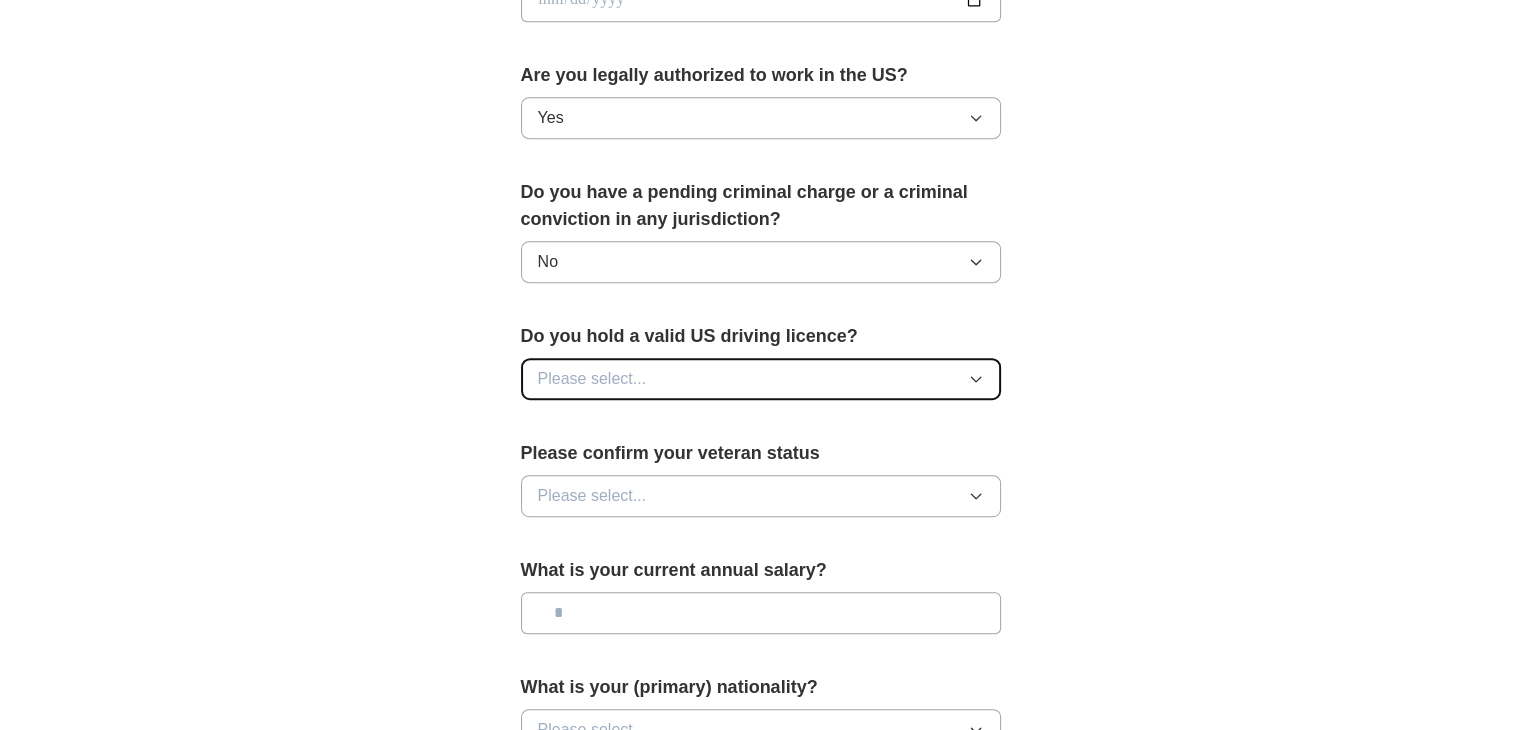click on "Please select..." at bounding box center [592, 379] 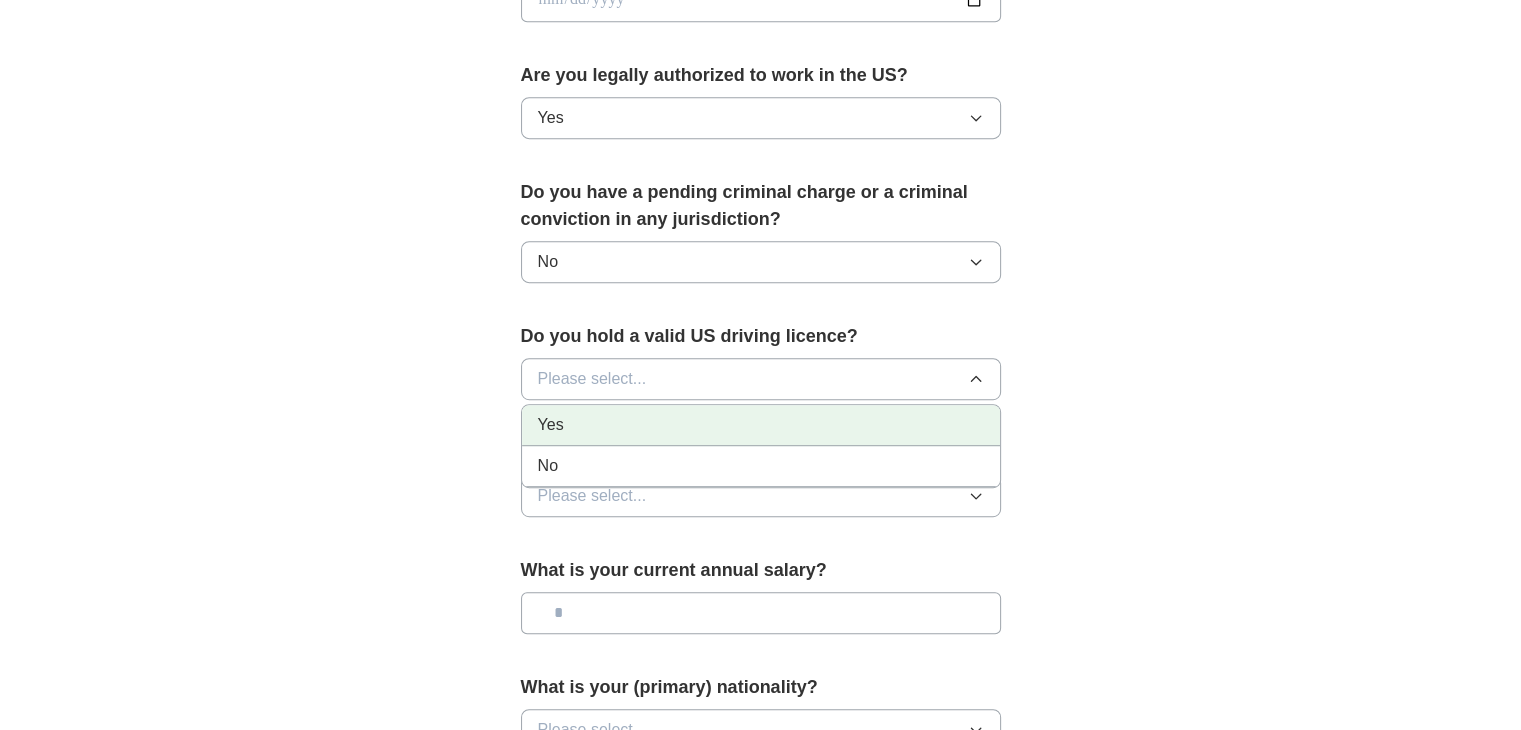 click on "Yes" at bounding box center [761, 425] 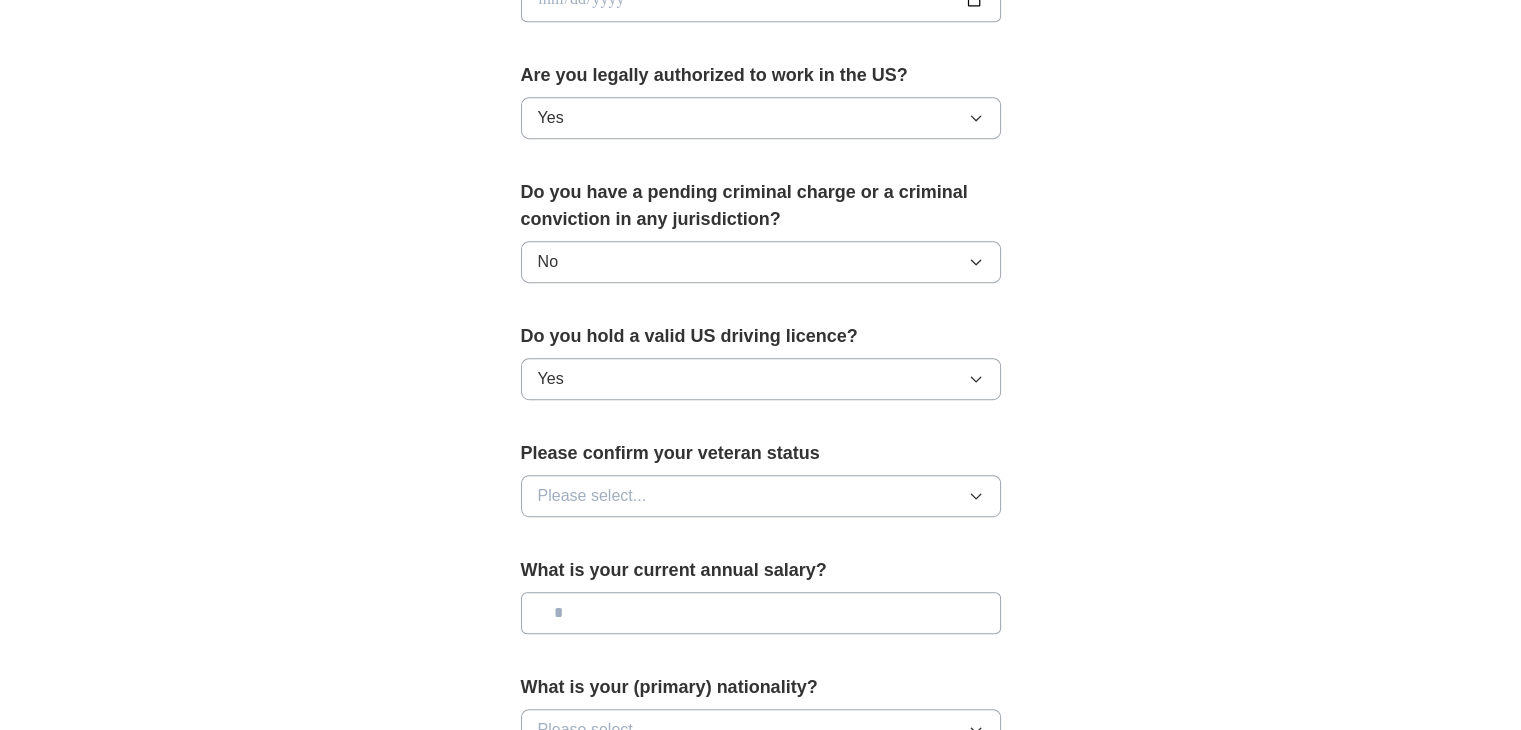 scroll, scrollTop: 1100, scrollLeft: 0, axis: vertical 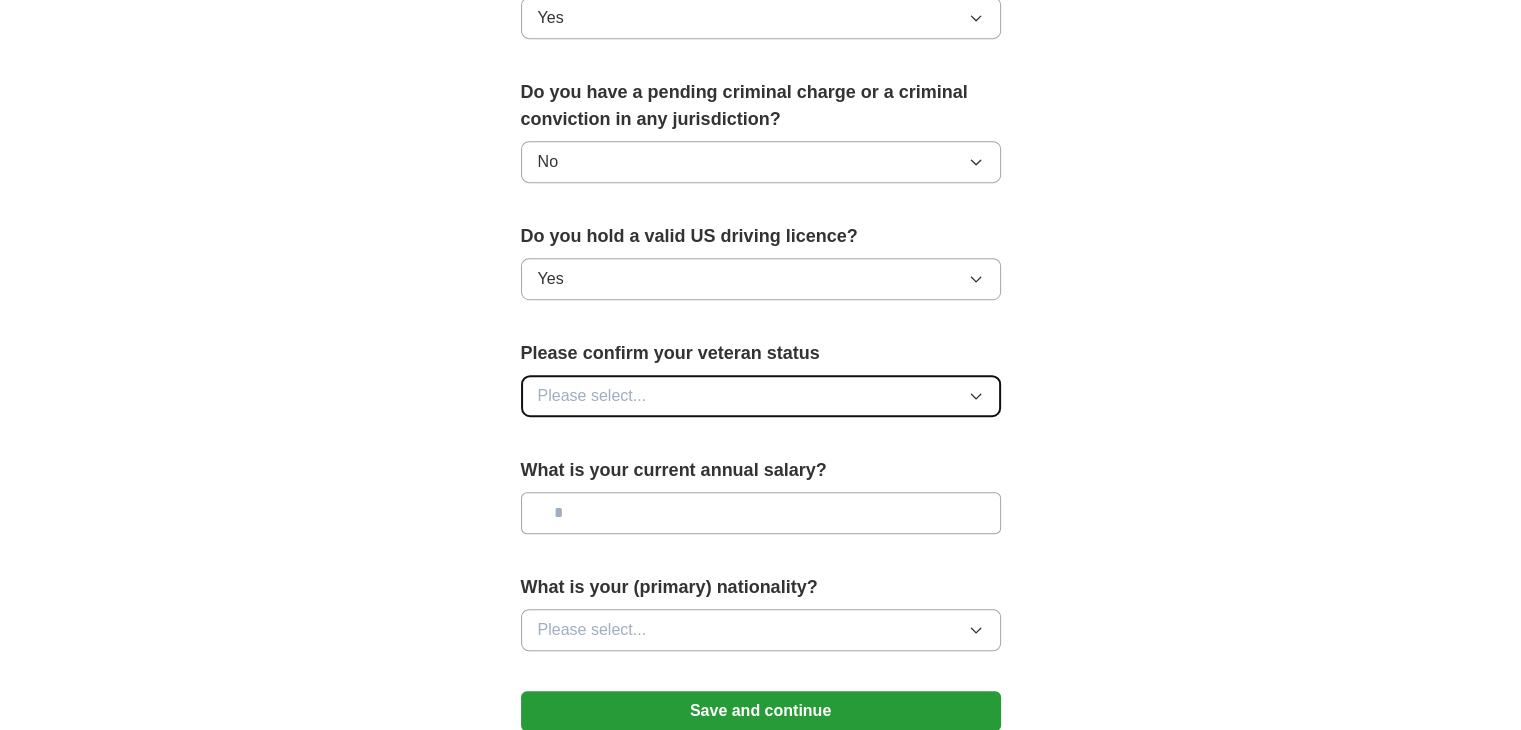 click on "Please select..." at bounding box center [761, 396] 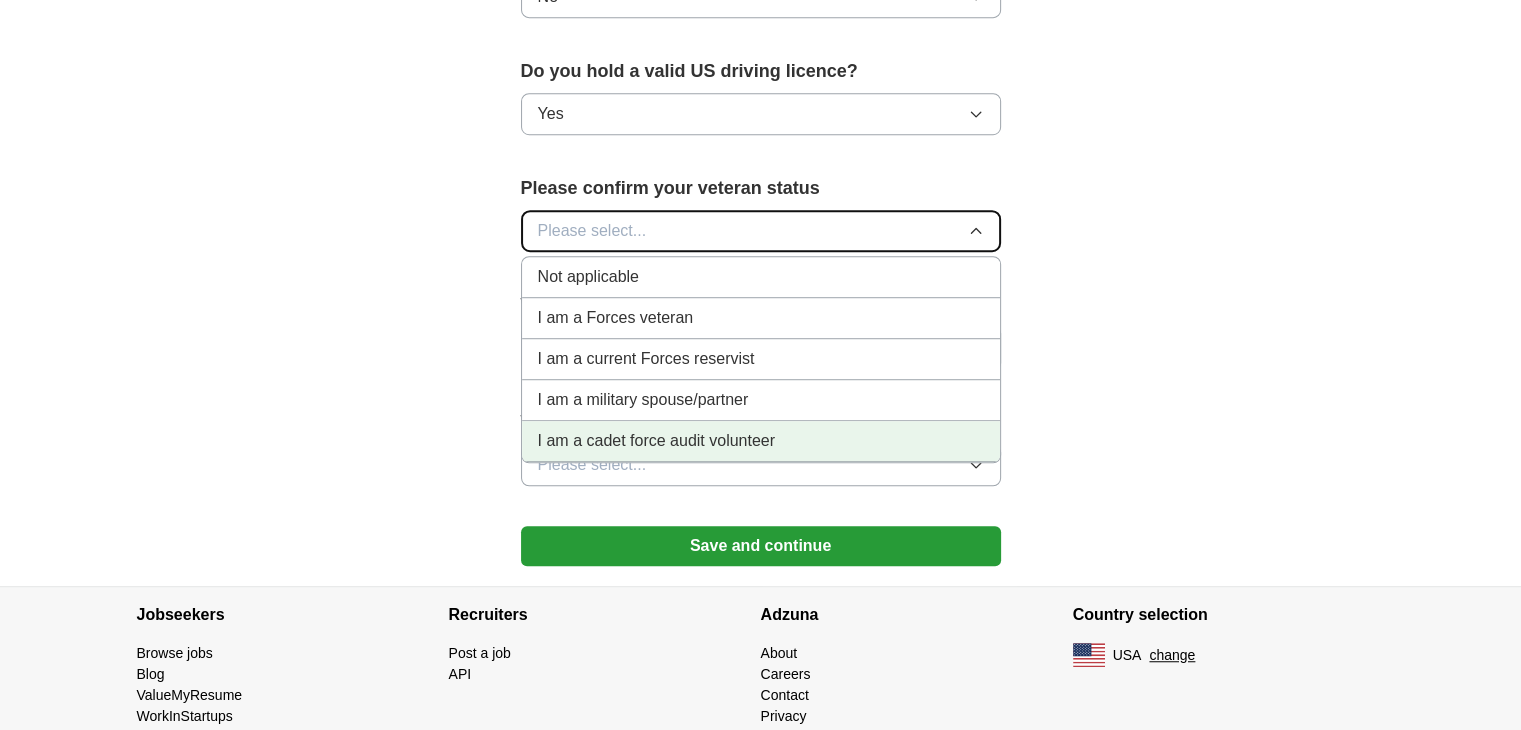 scroll, scrollTop: 1300, scrollLeft: 0, axis: vertical 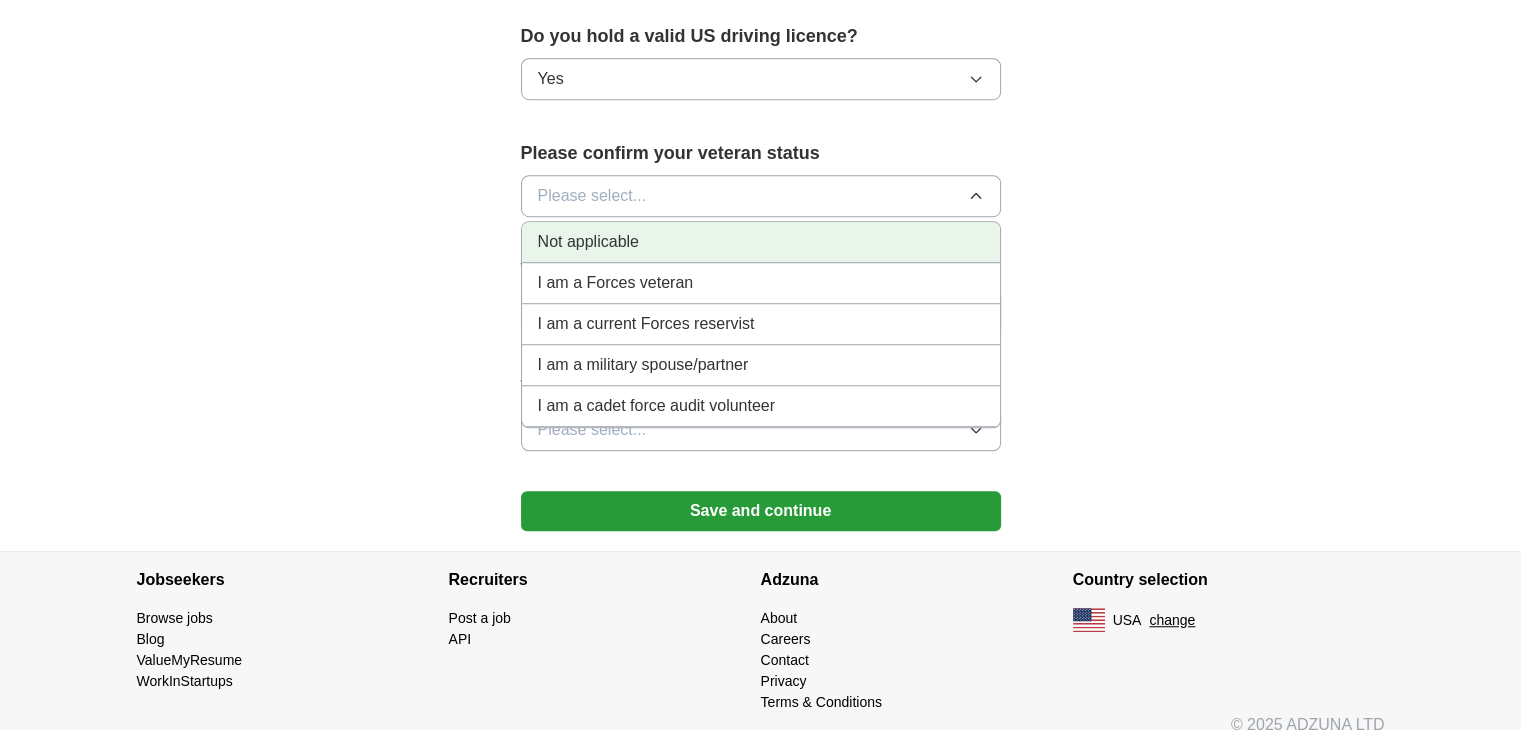click on "Not applicable" at bounding box center [761, 242] 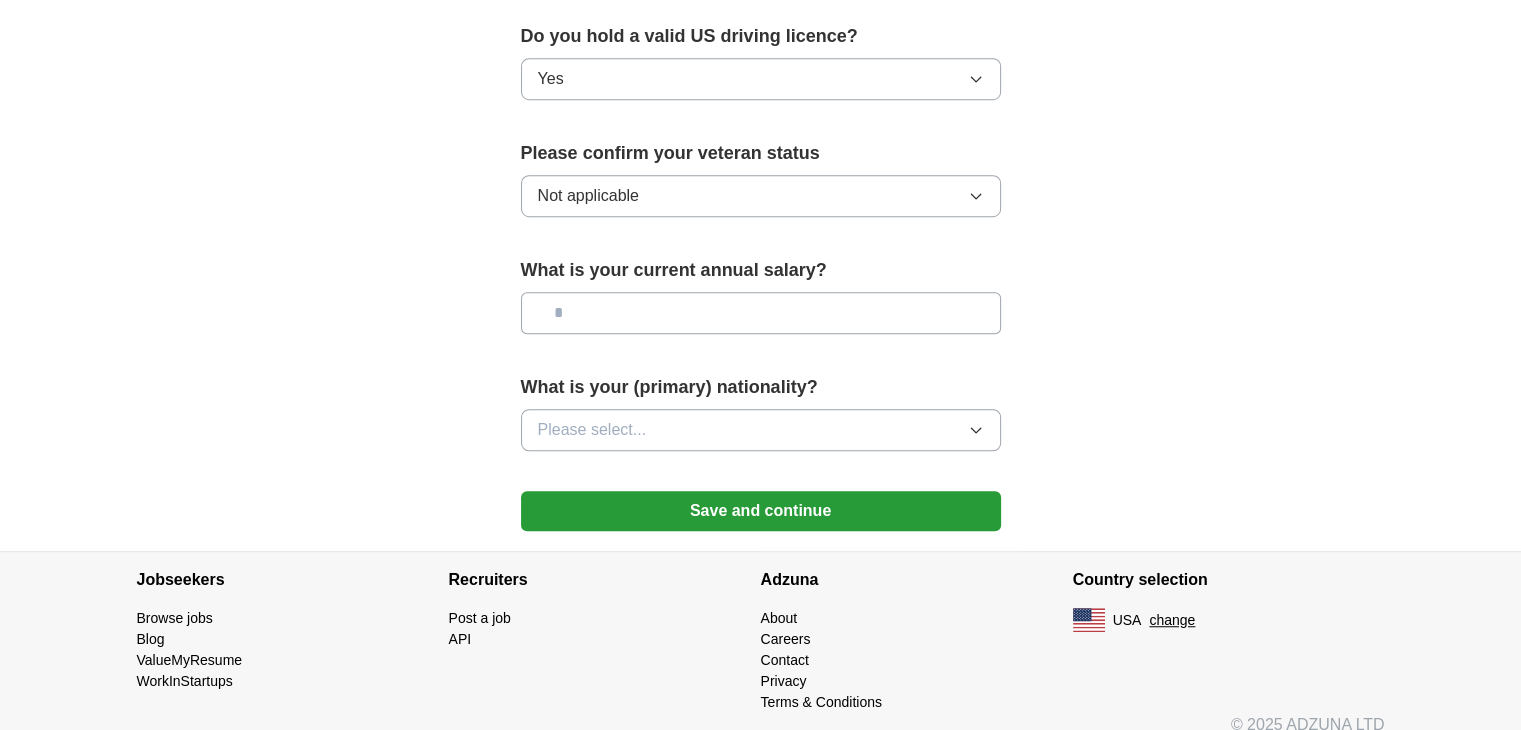 click at bounding box center (761, 313) 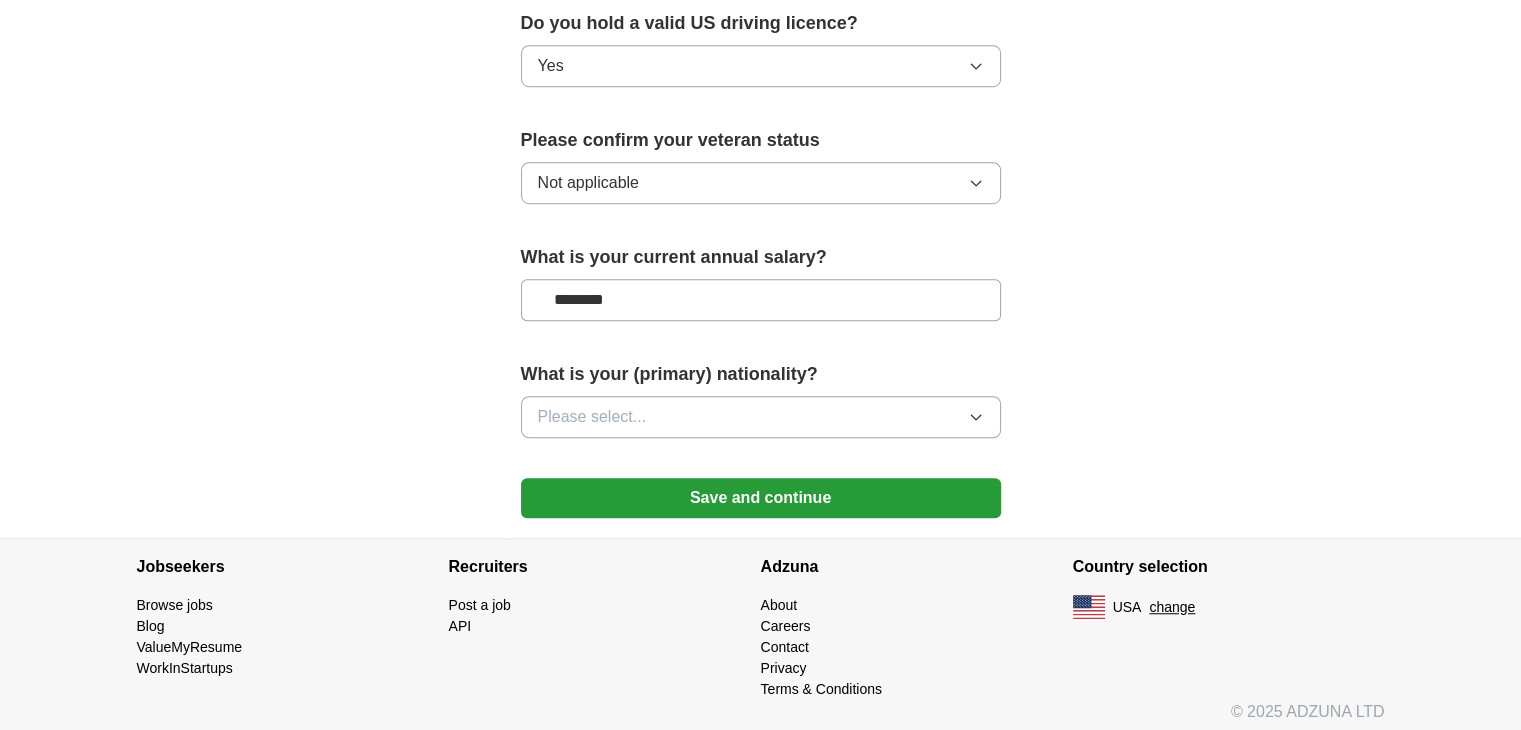 scroll, scrollTop: 1317, scrollLeft: 0, axis: vertical 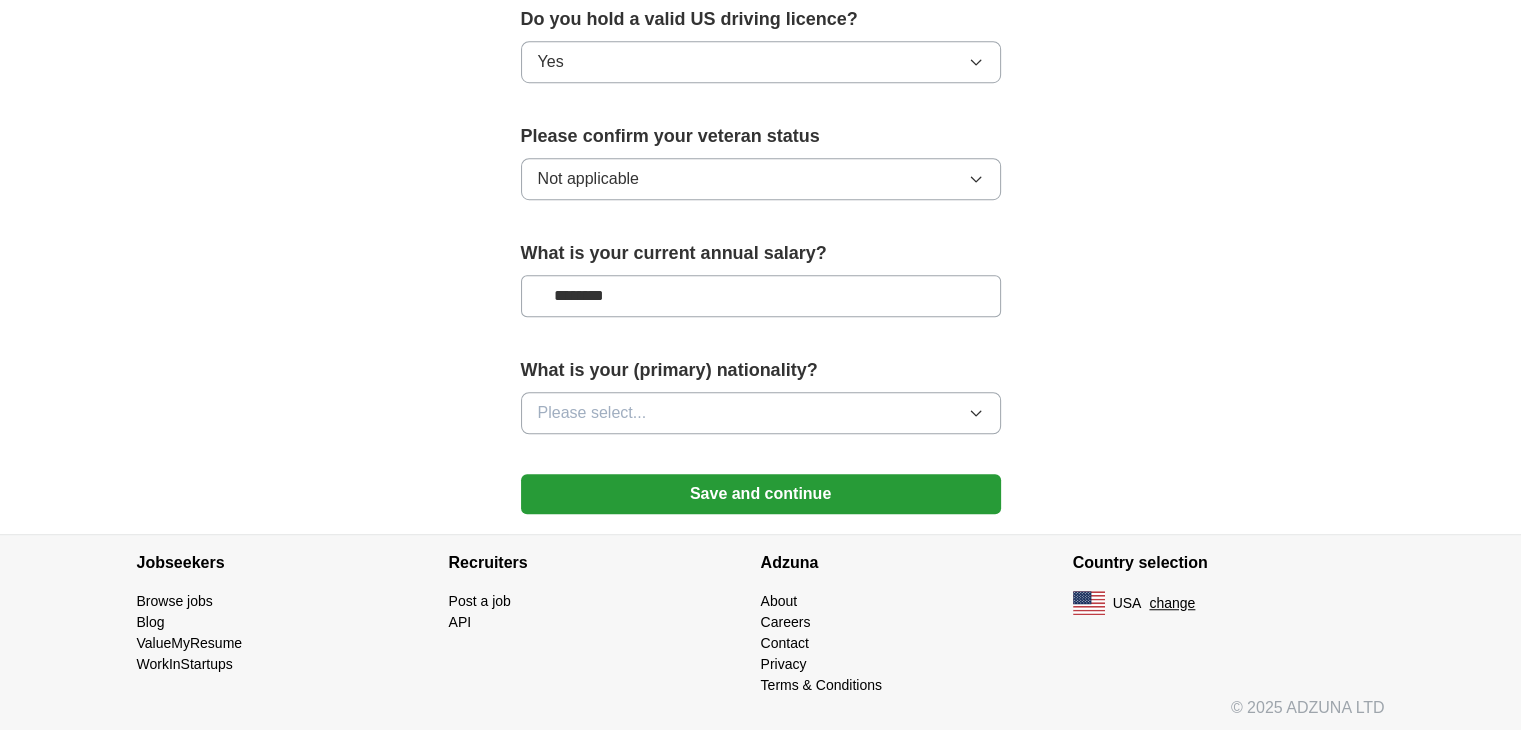 type on "********" 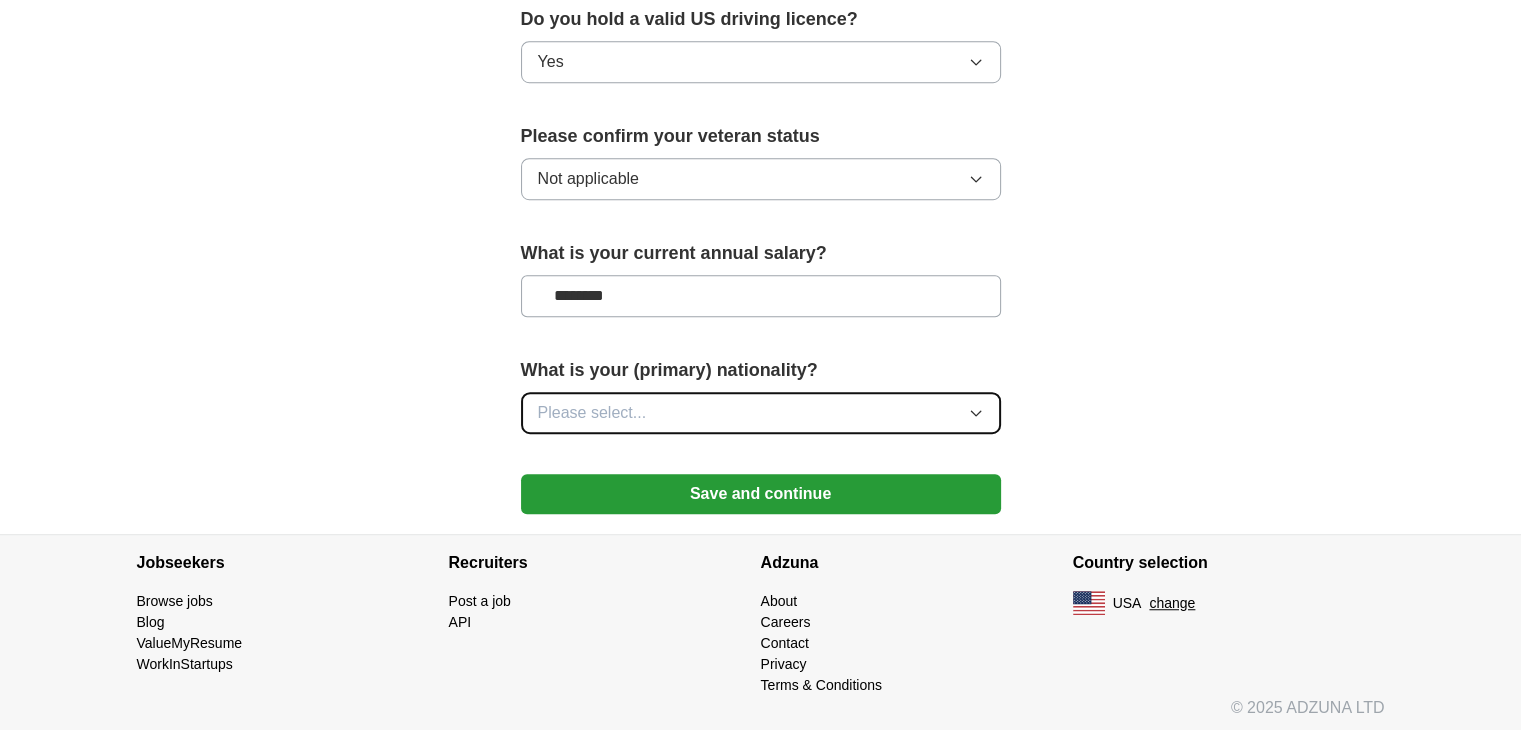 click on "Please select..." at bounding box center (761, 413) 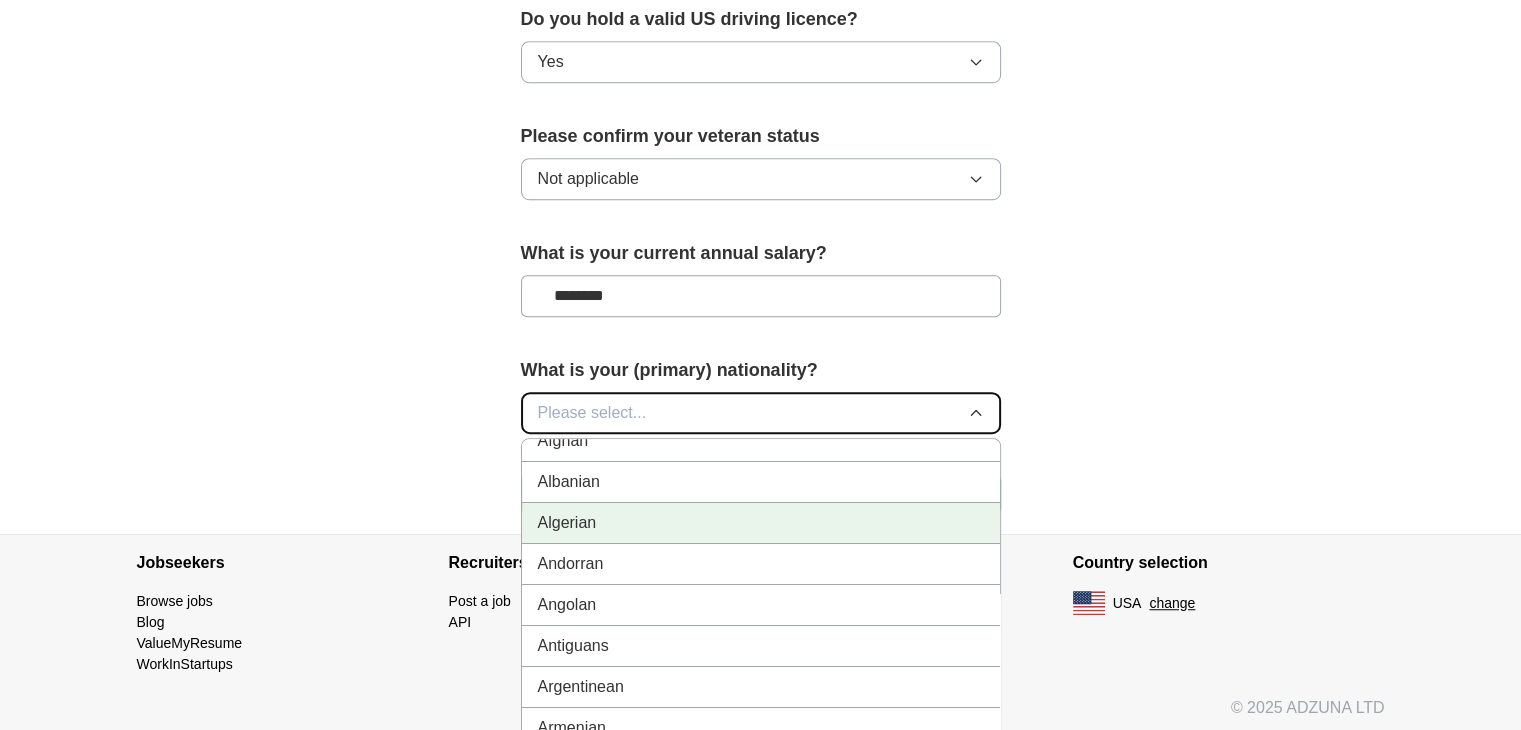 scroll, scrollTop: 0, scrollLeft: 0, axis: both 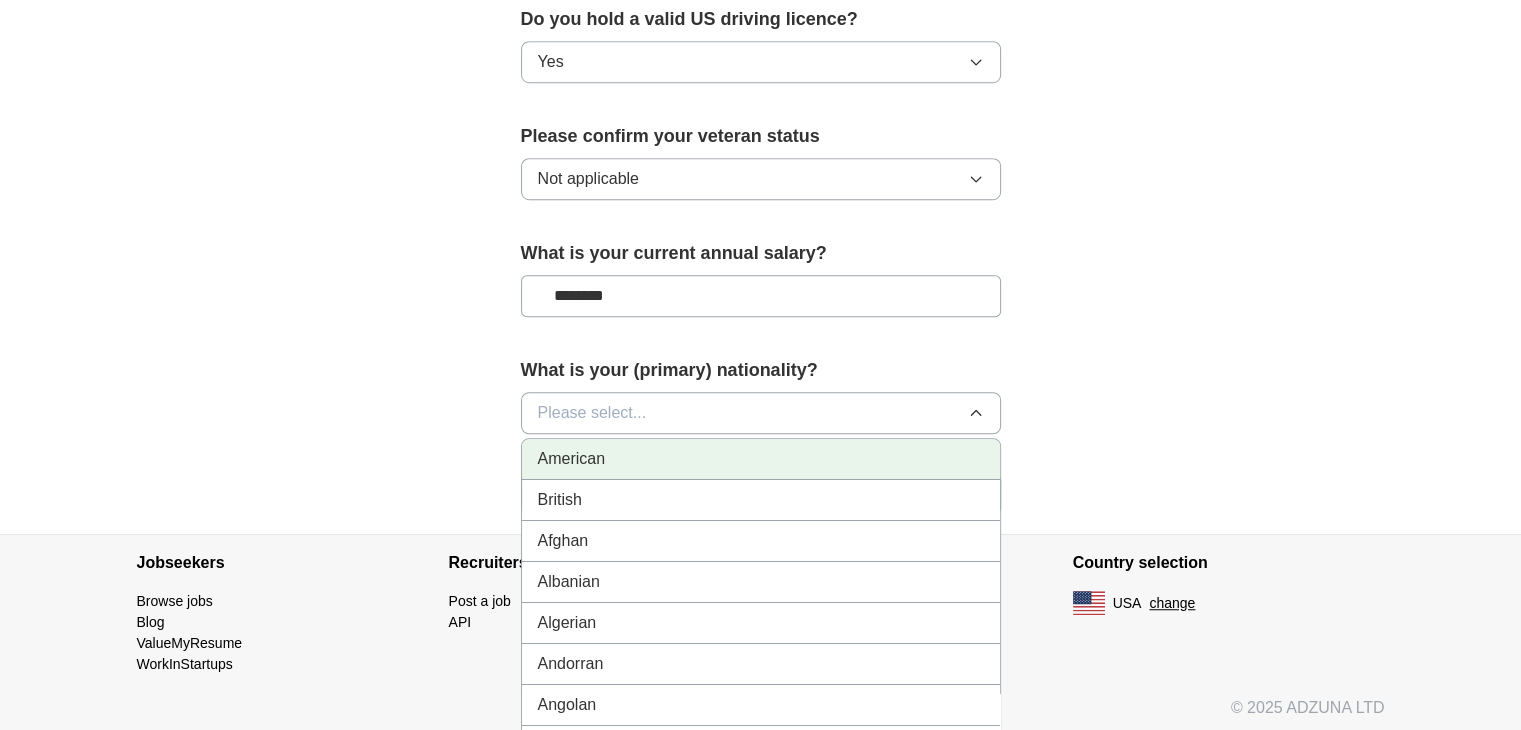 click on "American" at bounding box center (761, 459) 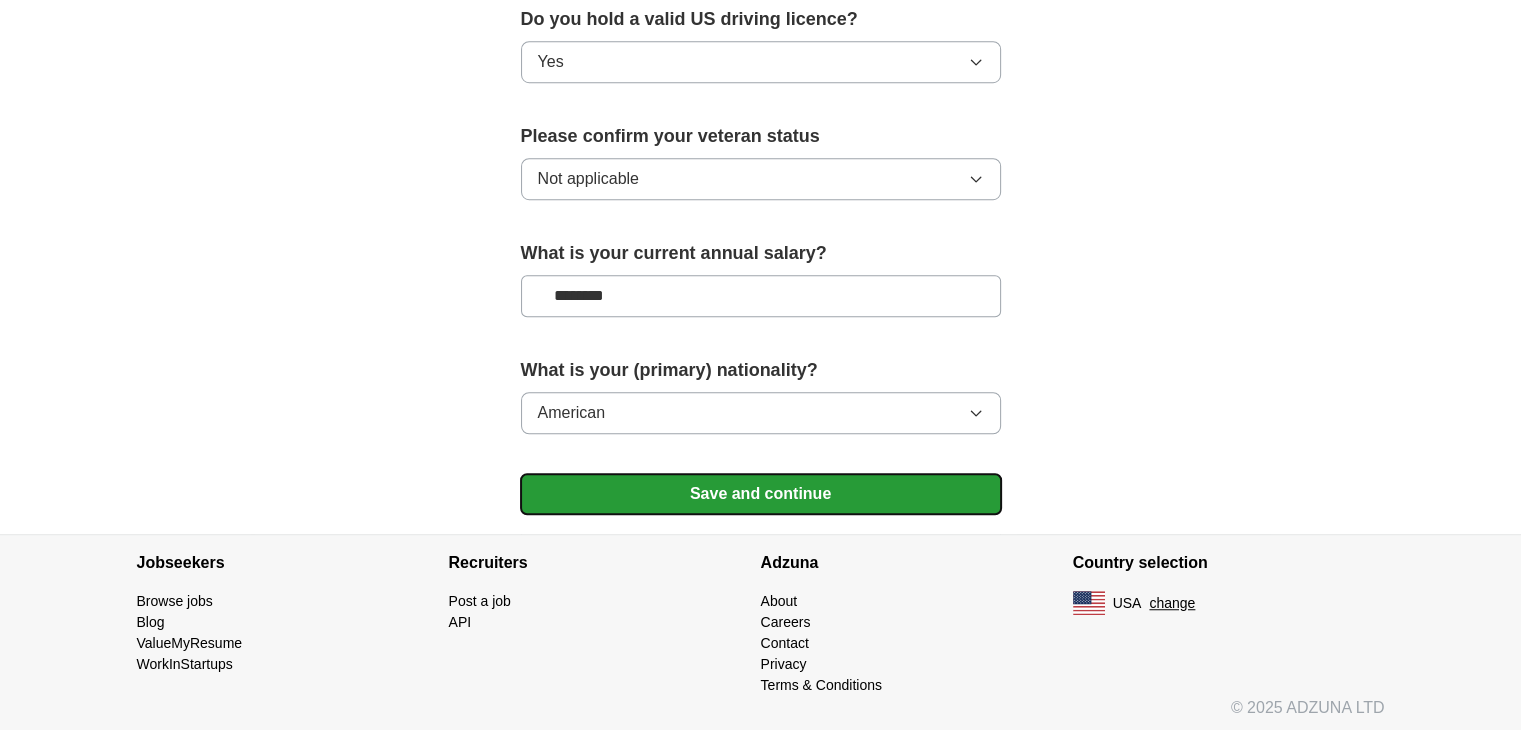drag, startPoint x: 789, startPoint y: 493, endPoint x: 816, endPoint y: 490, distance: 27.166155 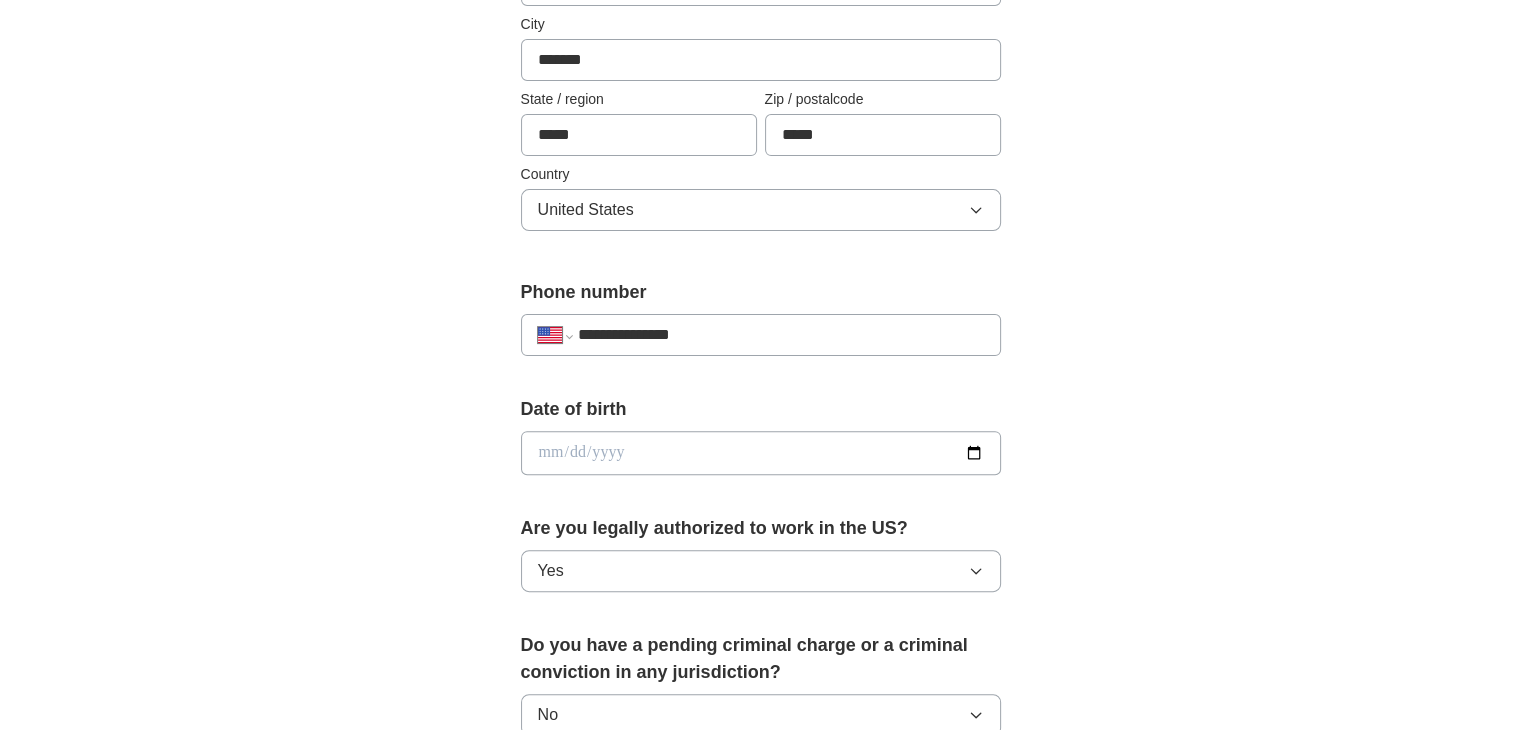 scroll, scrollTop: 436, scrollLeft: 0, axis: vertical 